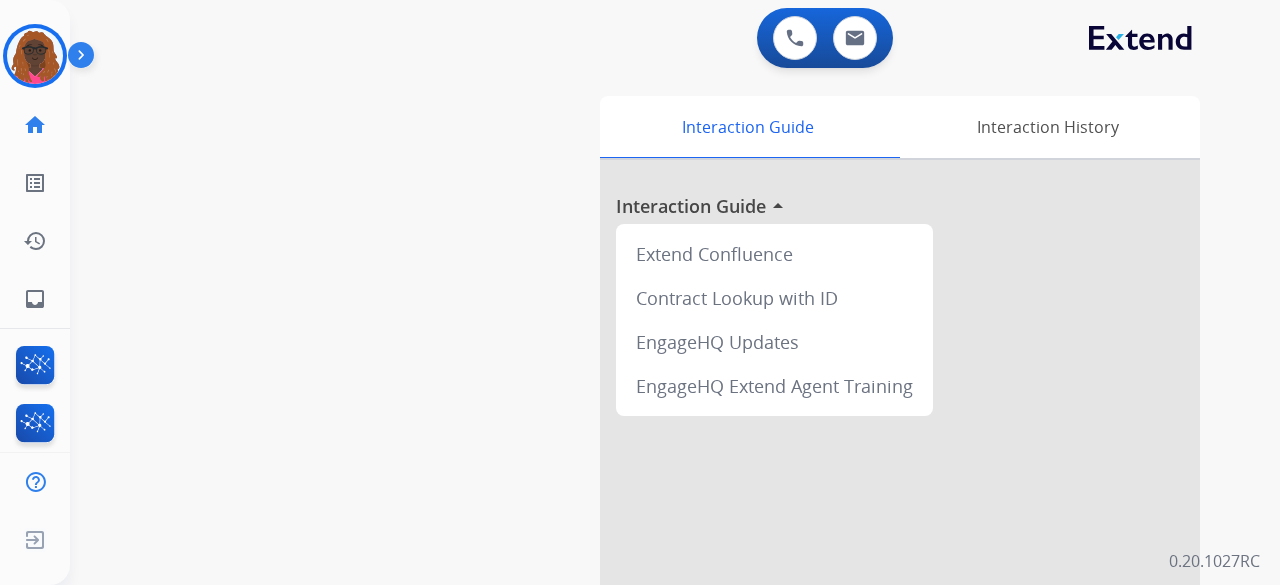 scroll, scrollTop: 0, scrollLeft: 0, axis: both 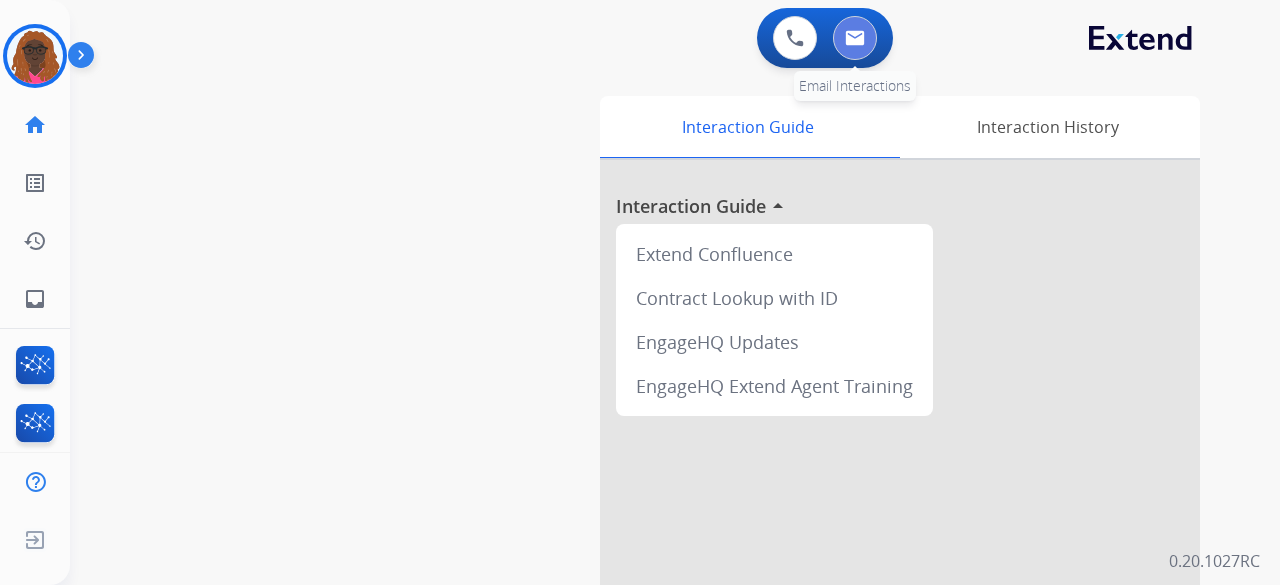 click at bounding box center [855, 38] 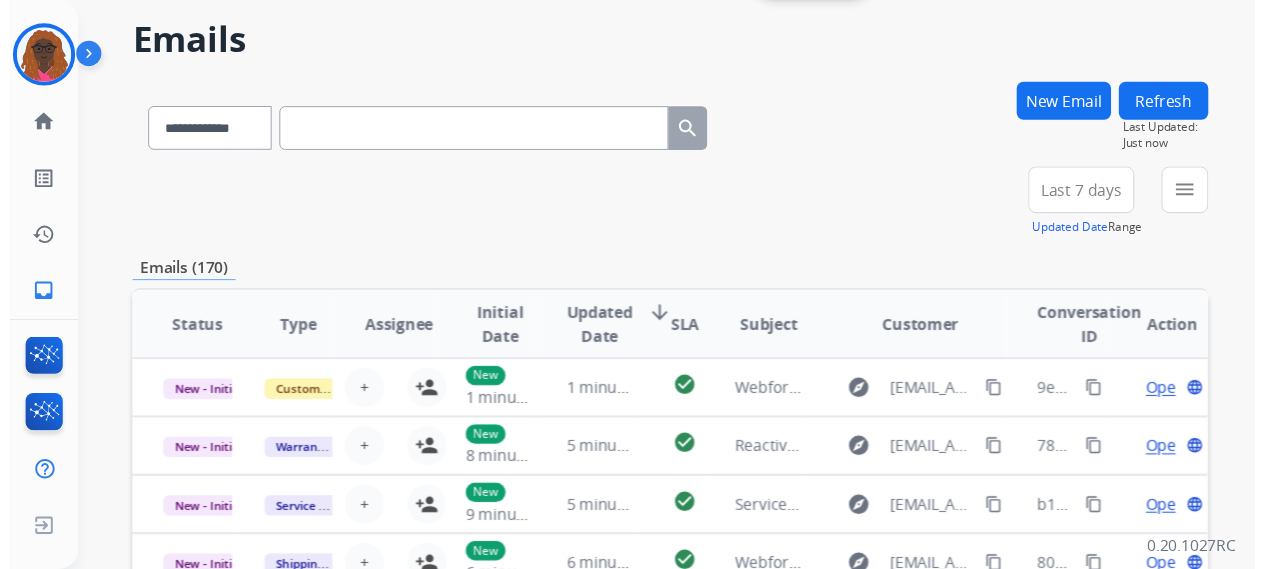scroll, scrollTop: 100, scrollLeft: 0, axis: vertical 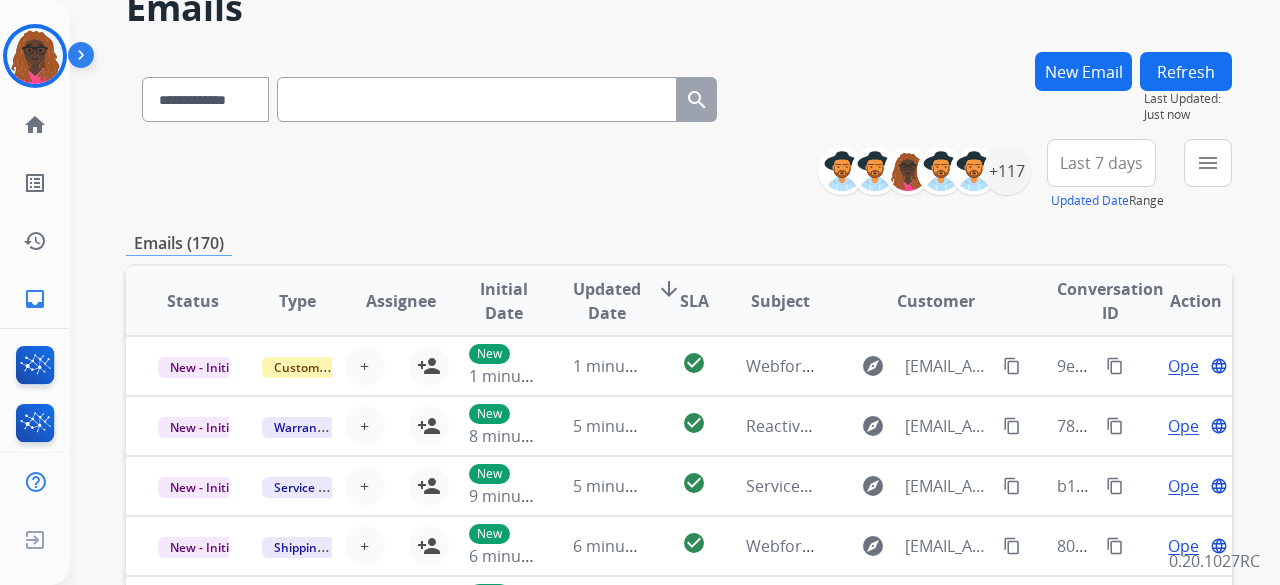 click on "New Email" at bounding box center (1083, 71) 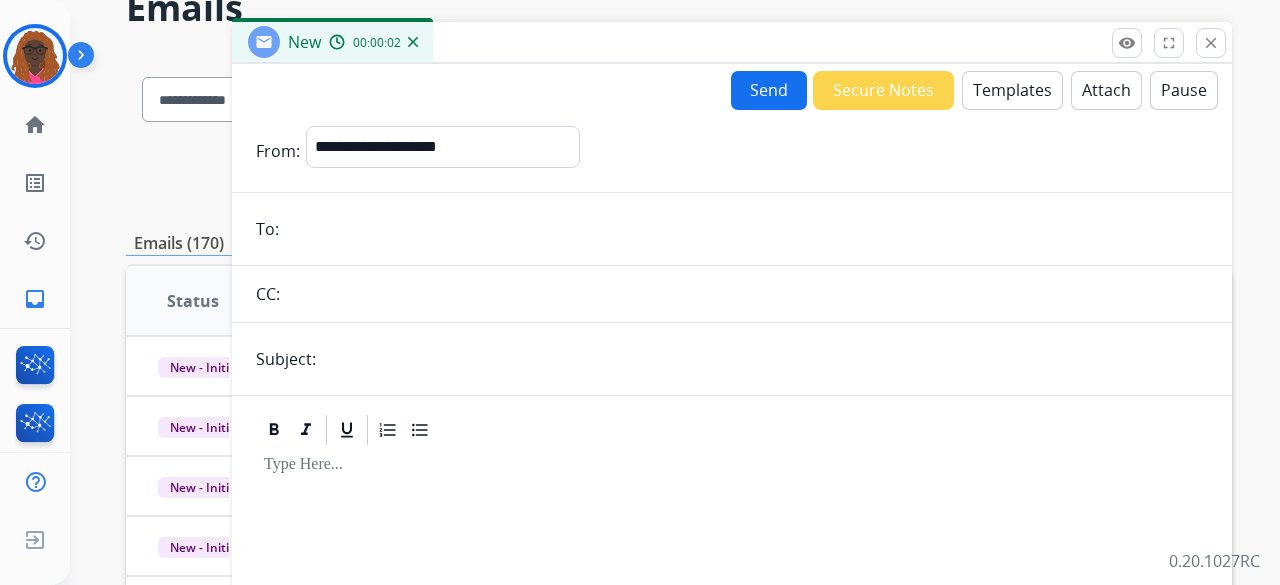click at bounding box center [746, 229] 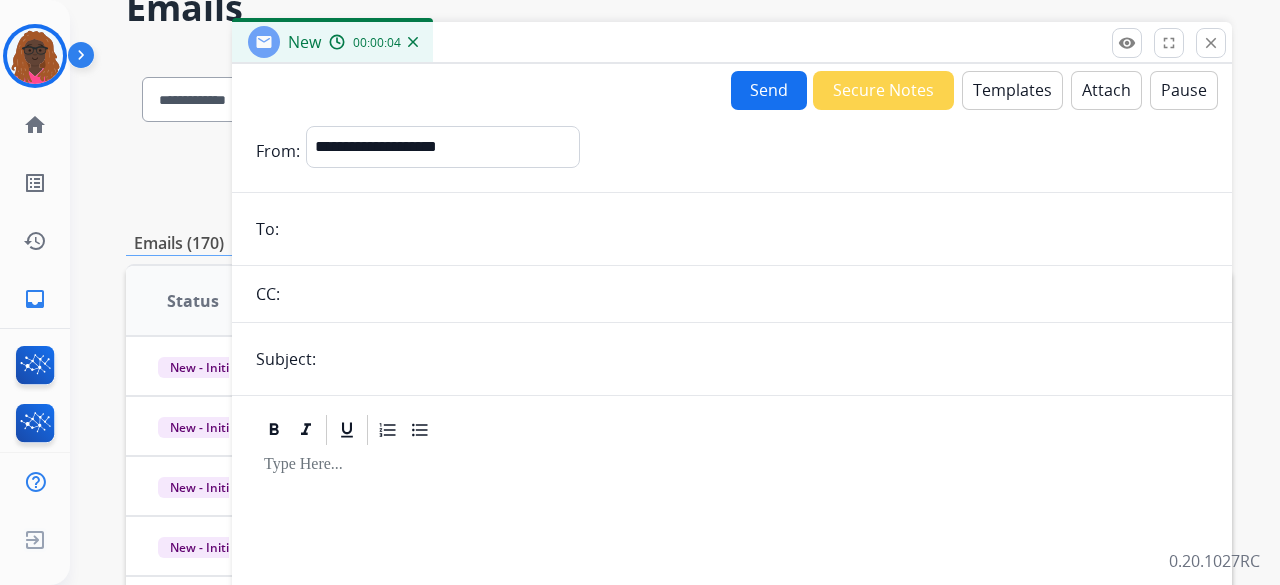paste on "**********" 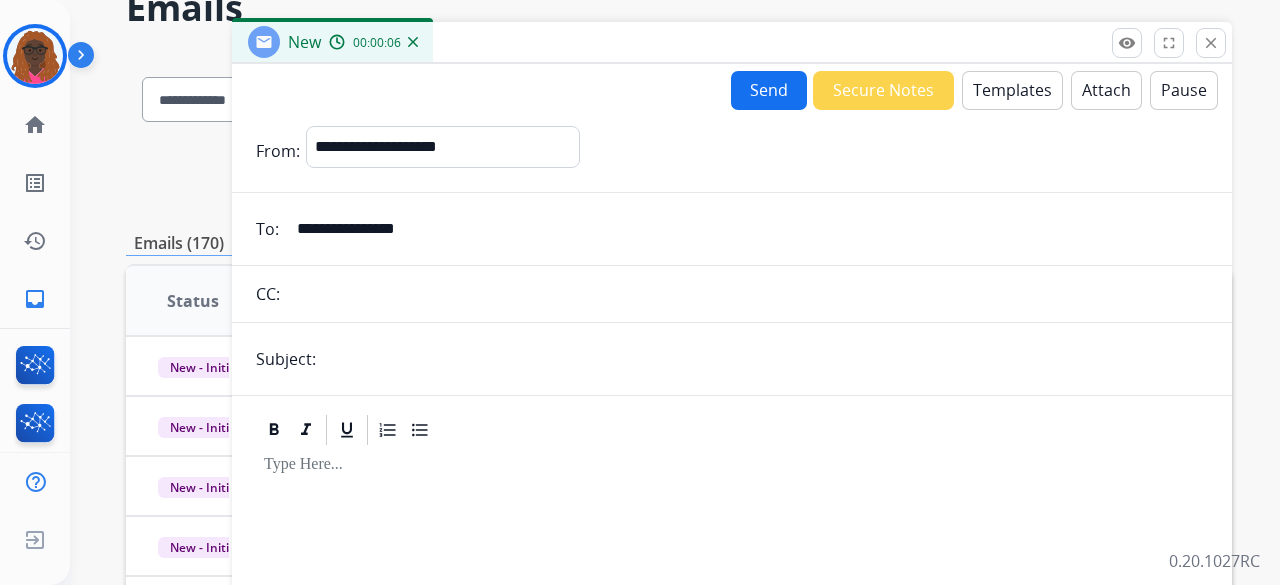 type on "**********" 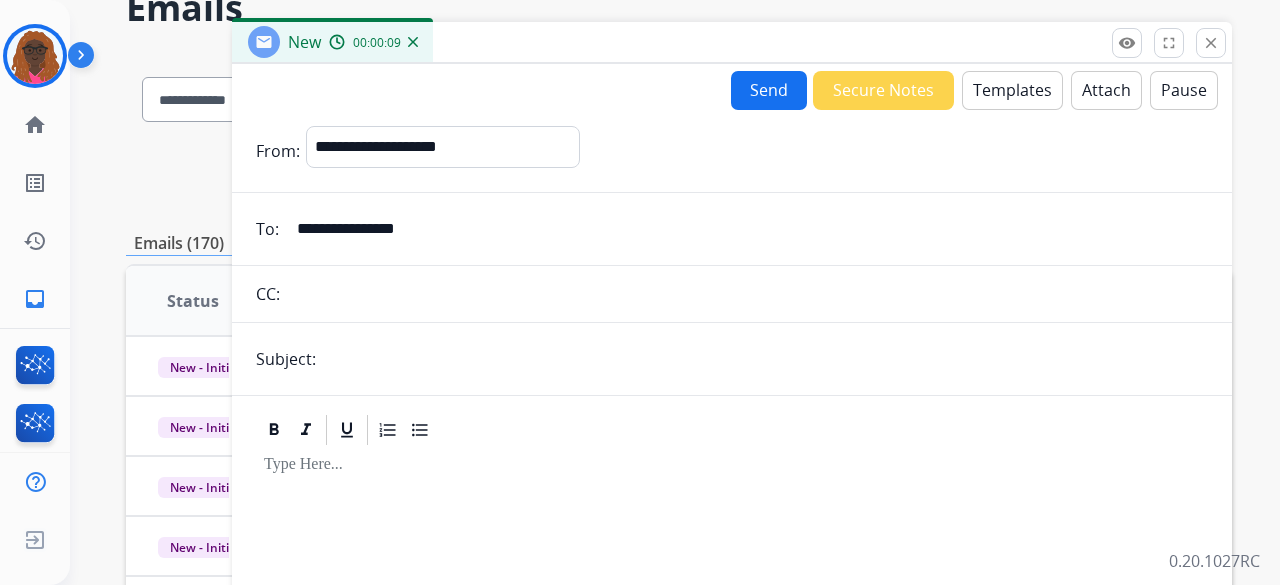 click on "Templates" at bounding box center (1012, 90) 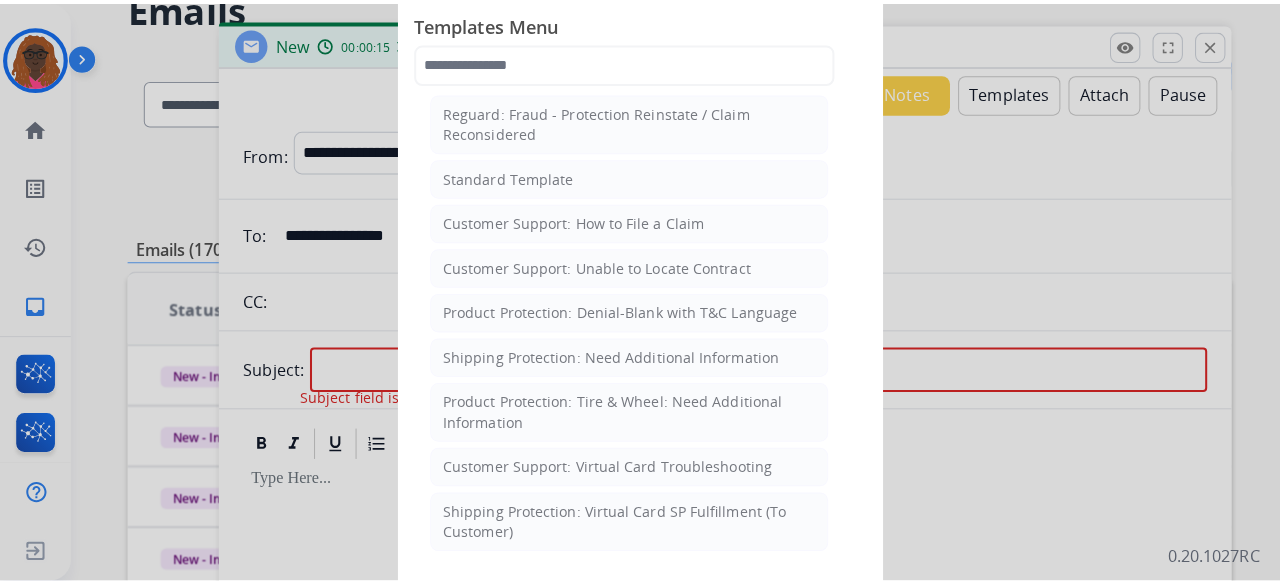 scroll, scrollTop: 300, scrollLeft: 0, axis: vertical 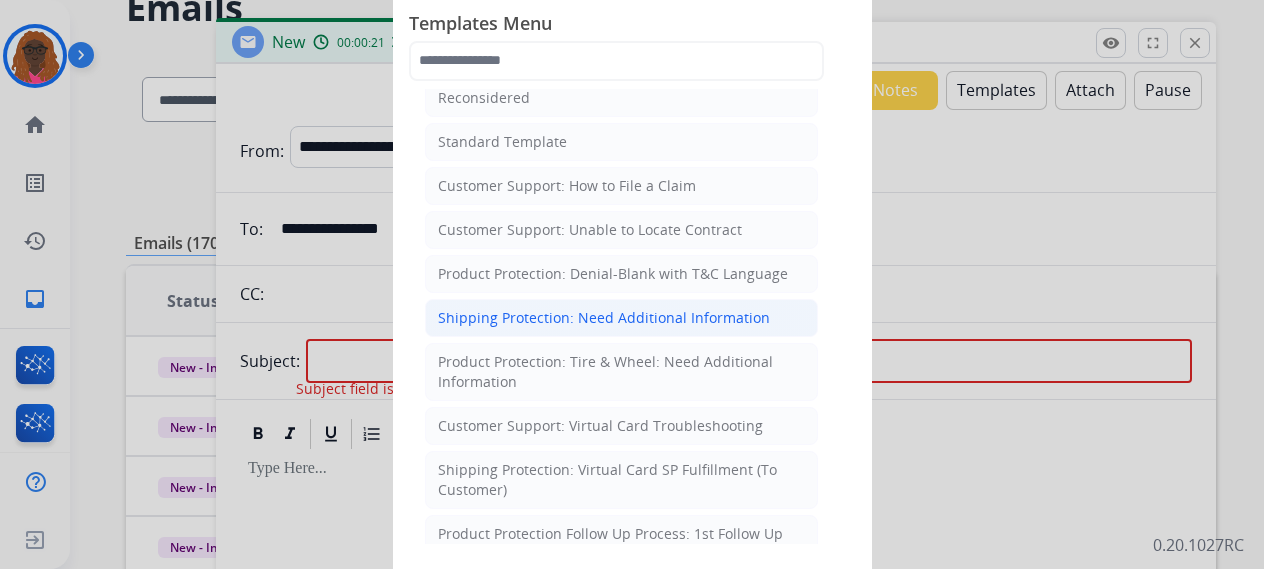 click on "Shipping Protection: Need Additional Information" 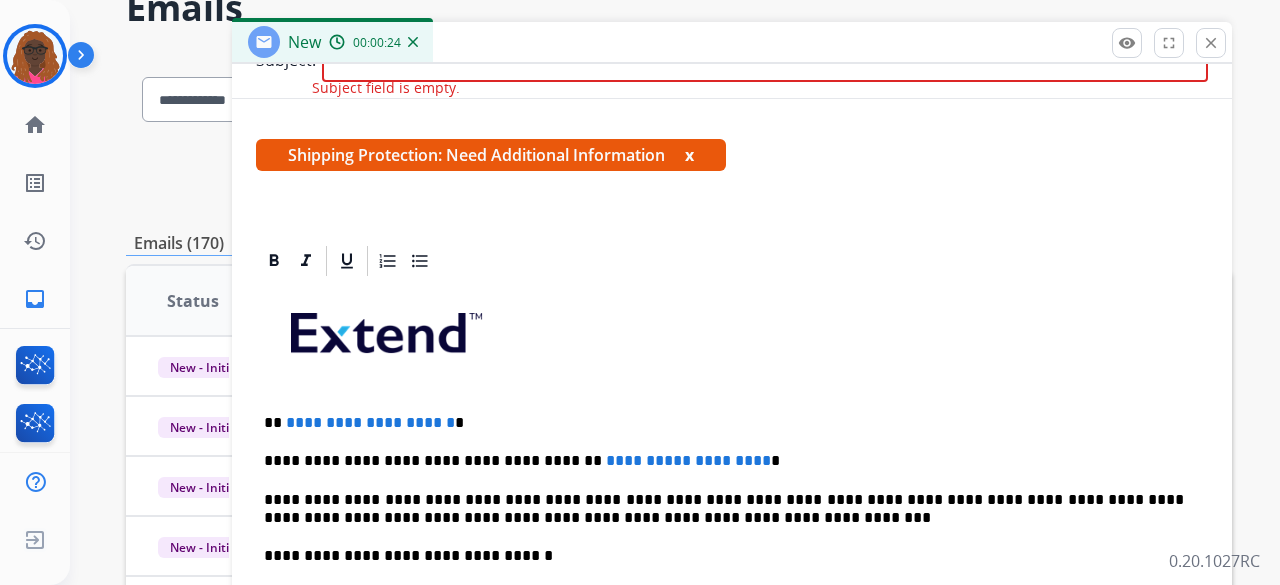 scroll, scrollTop: 200, scrollLeft: 0, axis: vertical 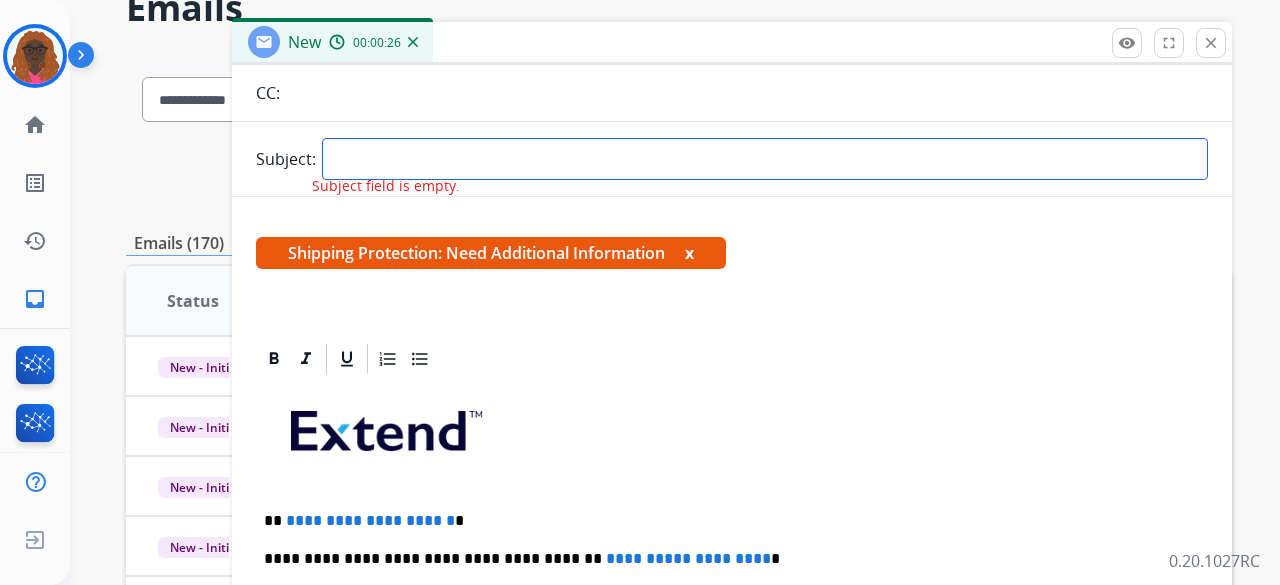 click at bounding box center (765, 159) 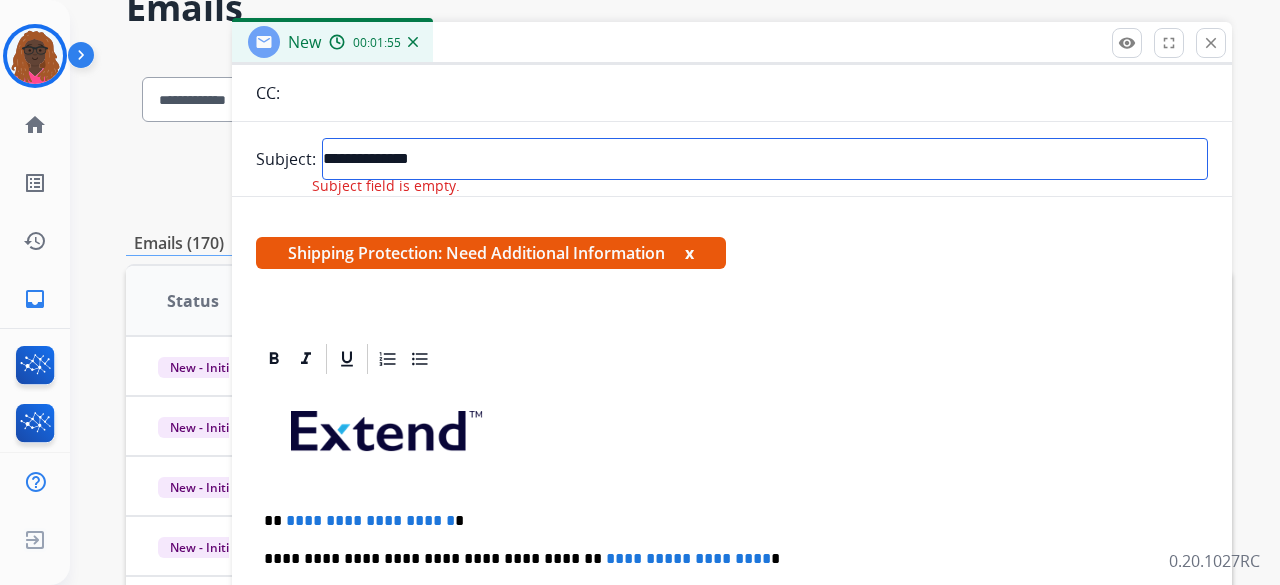 type on "**********" 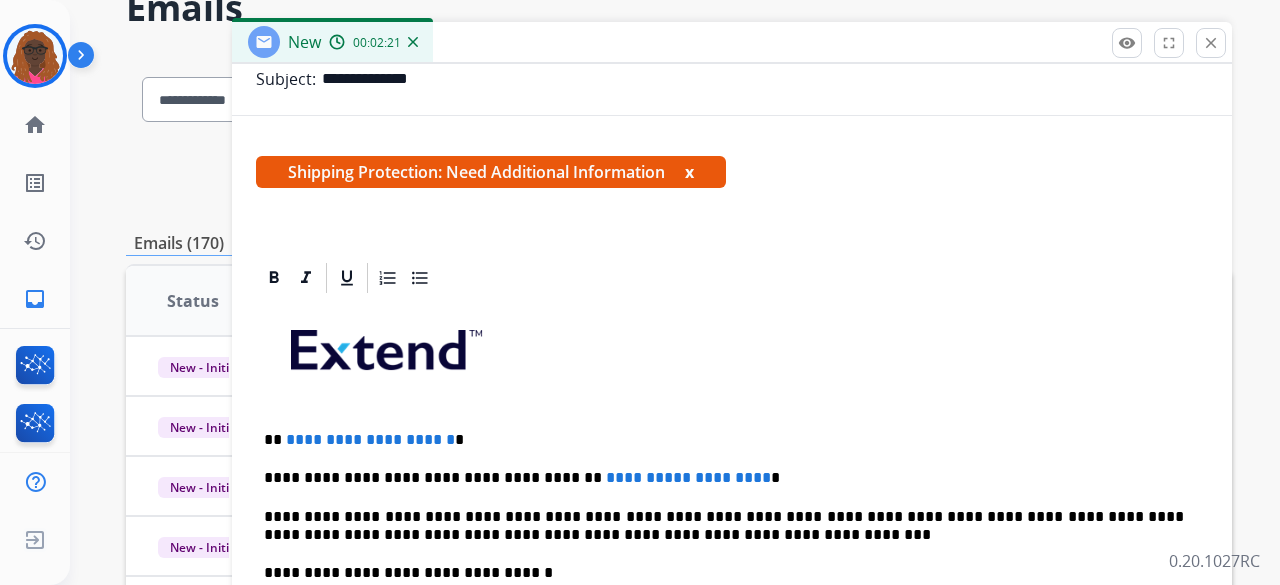 scroll, scrollTop: 383, scrollLeft: 0, axis: vertical 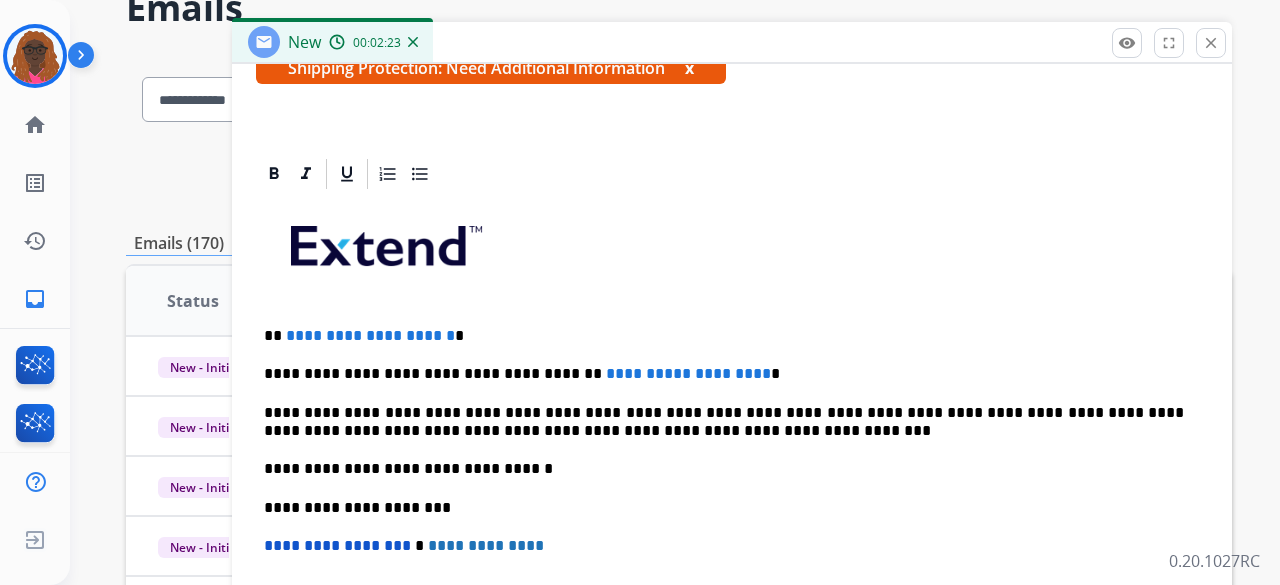 drag, startPoint x: 481, startPoint y: 335, endPoint x: 1034, endPoint y: 381, distance: 554.9099 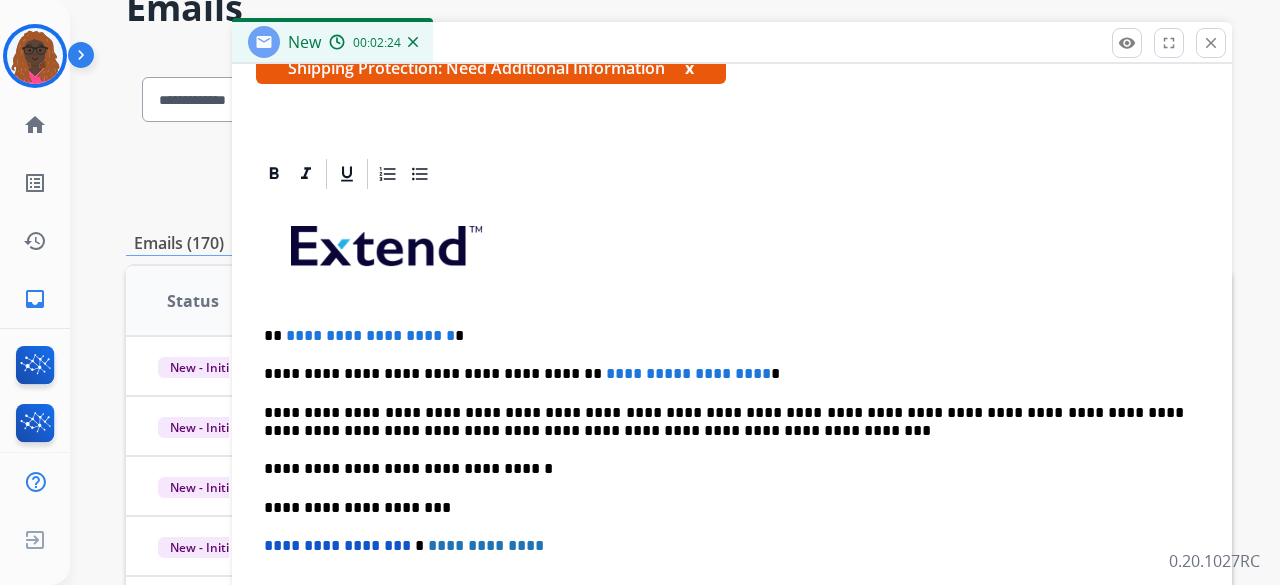 type 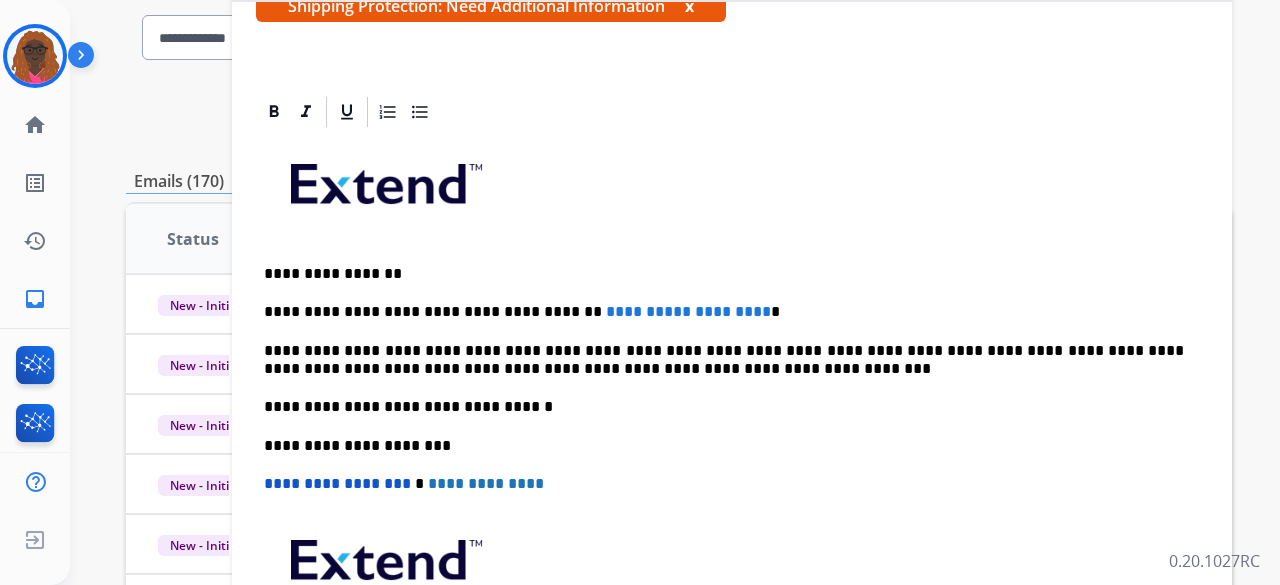 scroll, scrollTop: 200, scrollLeft: 0, axis: vertical 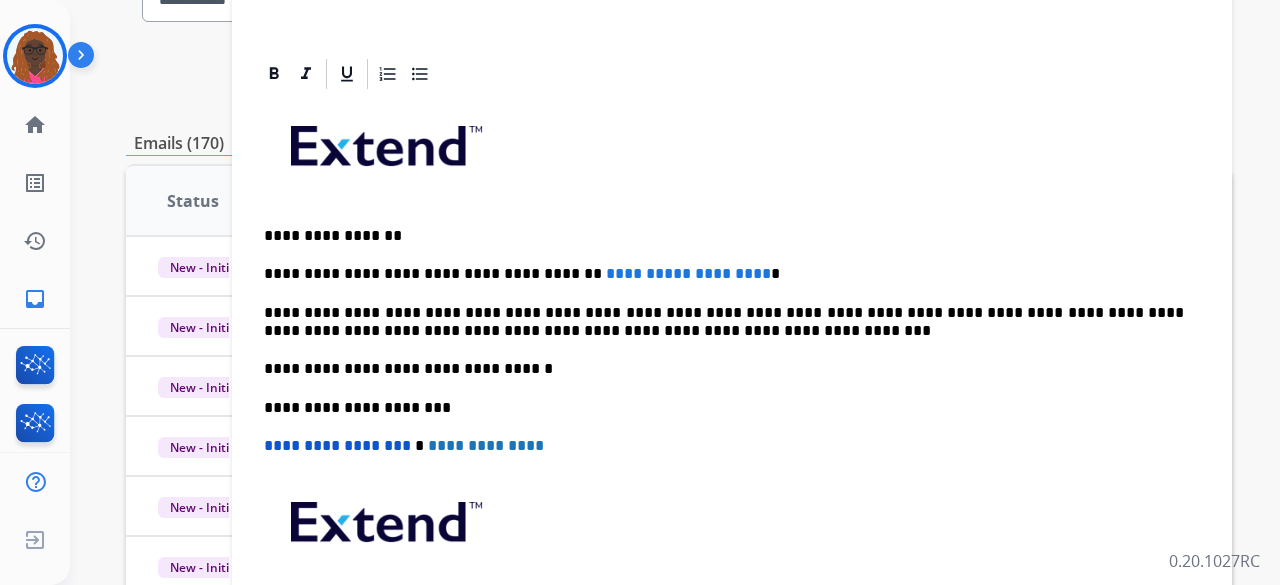 click on "*********" at bounding box center (733, 273) 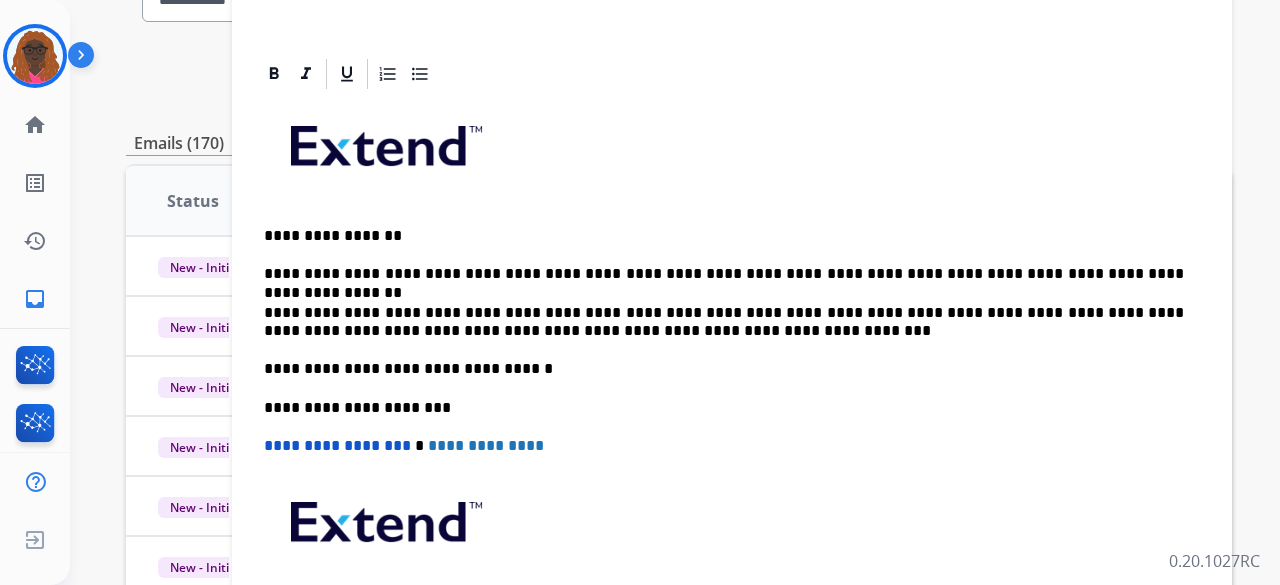 click on "**********" at bounding box center [724, 274] 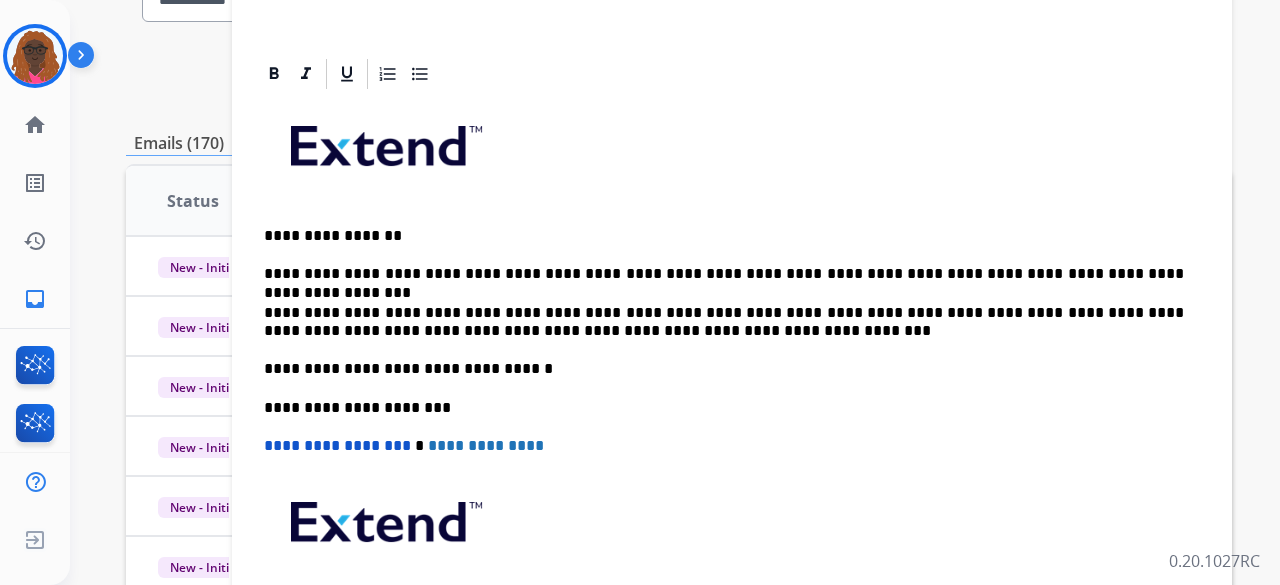 click on "**********" at bounding box center (724, 274) 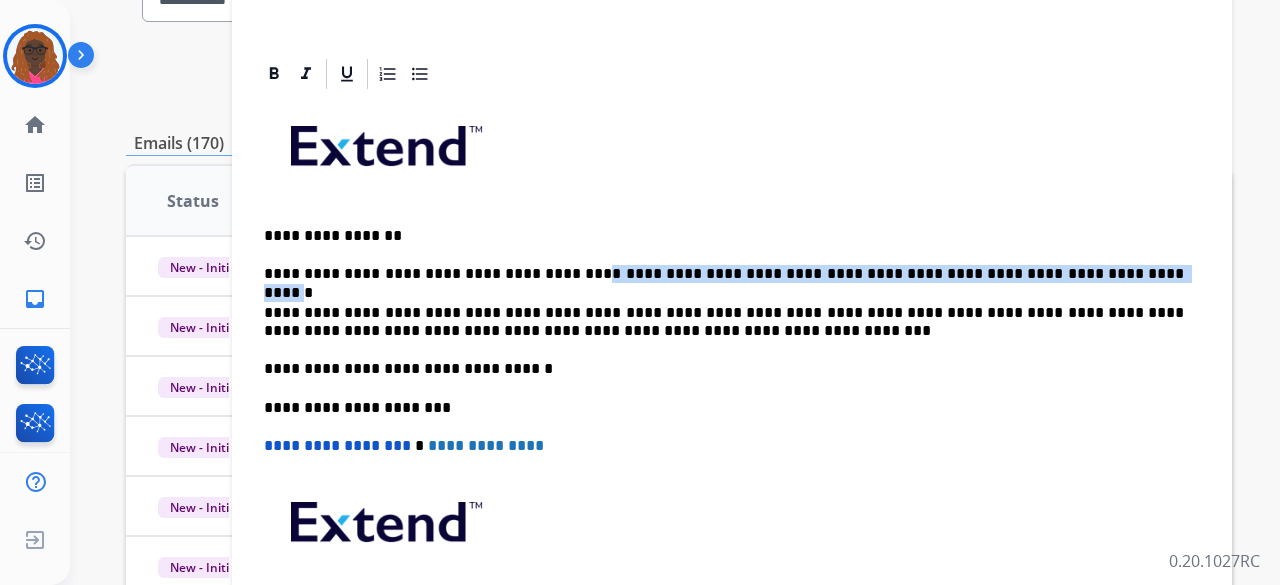 drag, startPoint x: 553, startPoint y: 274, endPoint x: 1079, endPoint y: 273, distance: 526.001 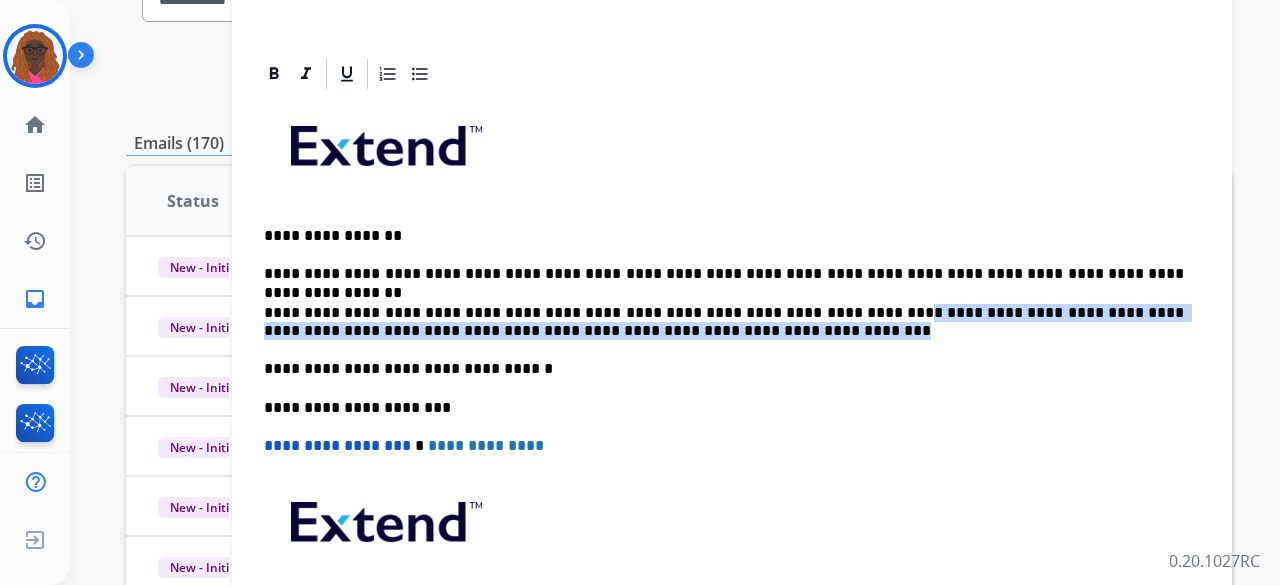 drag, startPoint x: 828, startPoint y: 309, endPoint x: 873, endPoint y: 330, distance: 49.658836 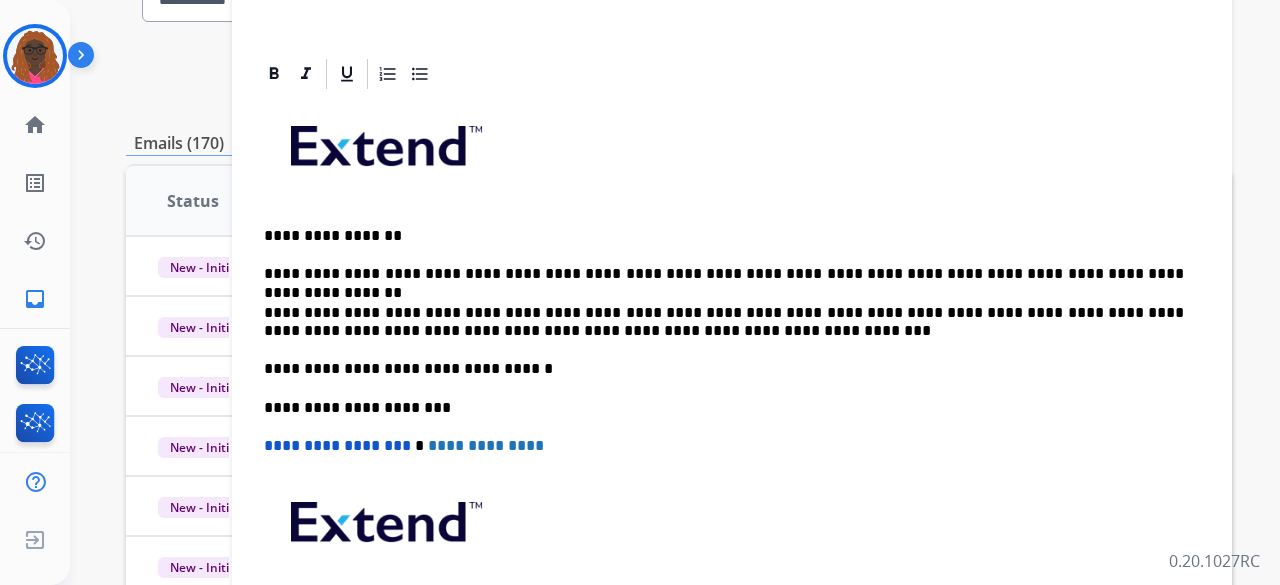 scroll, scrollTop: 365, scrollLeft: 0, axis: vertical 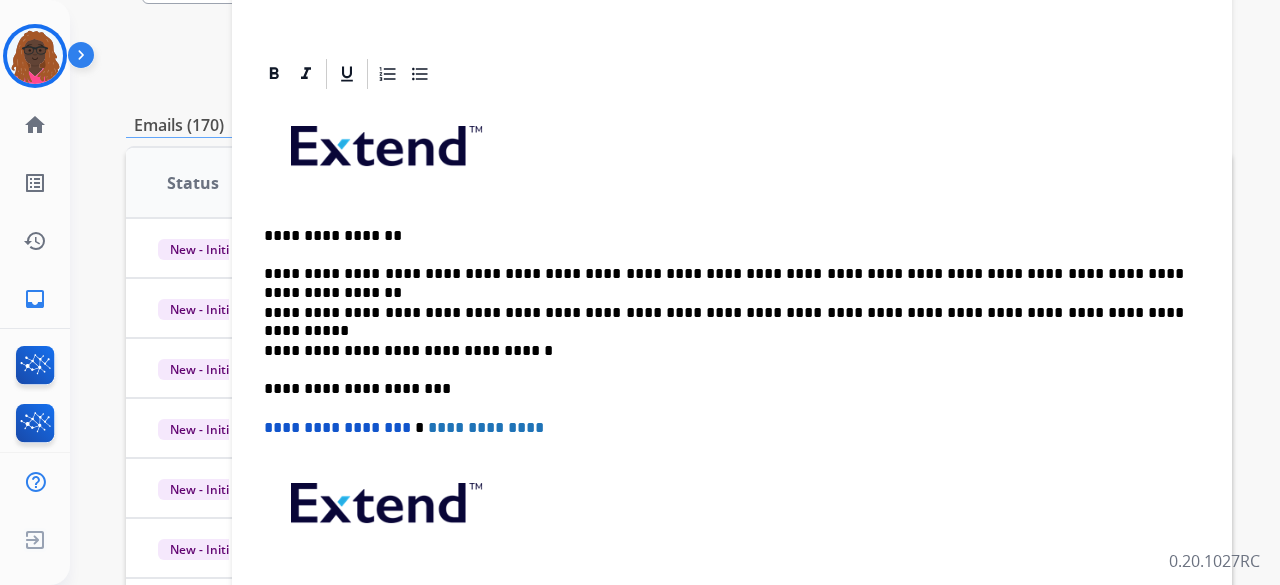 click on "**********" at bounding box center [724, 313] 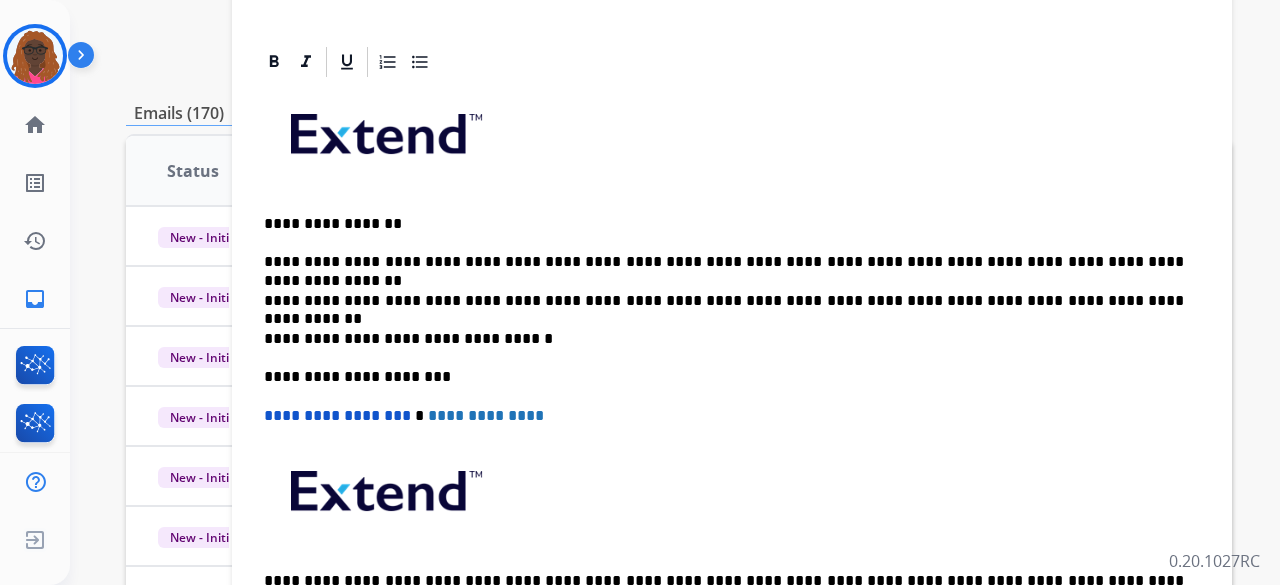 scroll, scrollTop: 248, scrollLeft: 0, axis: vertical 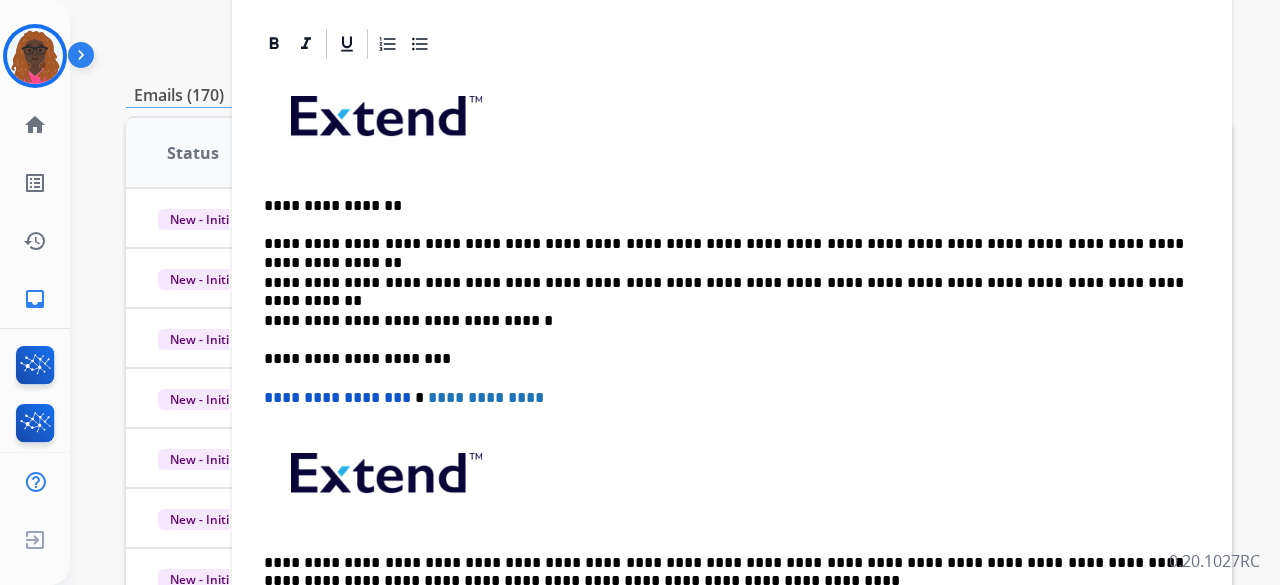 click on "**********" at bounding box center [724, 206] 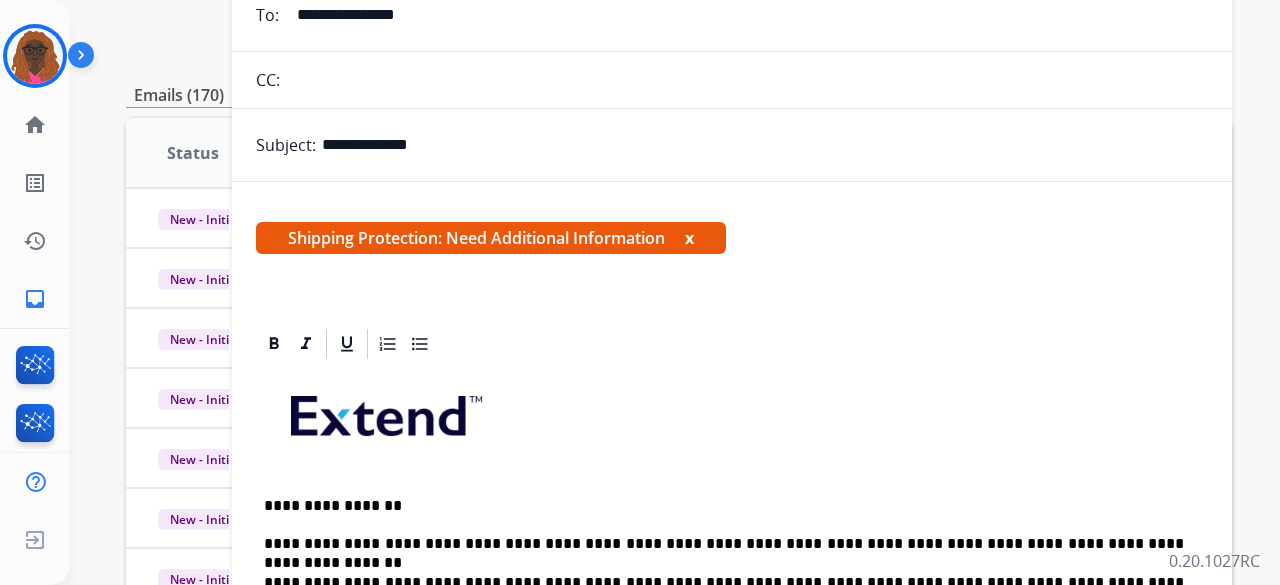 scroll, scrollTop: 0, scrollLeft: 0, axis: both 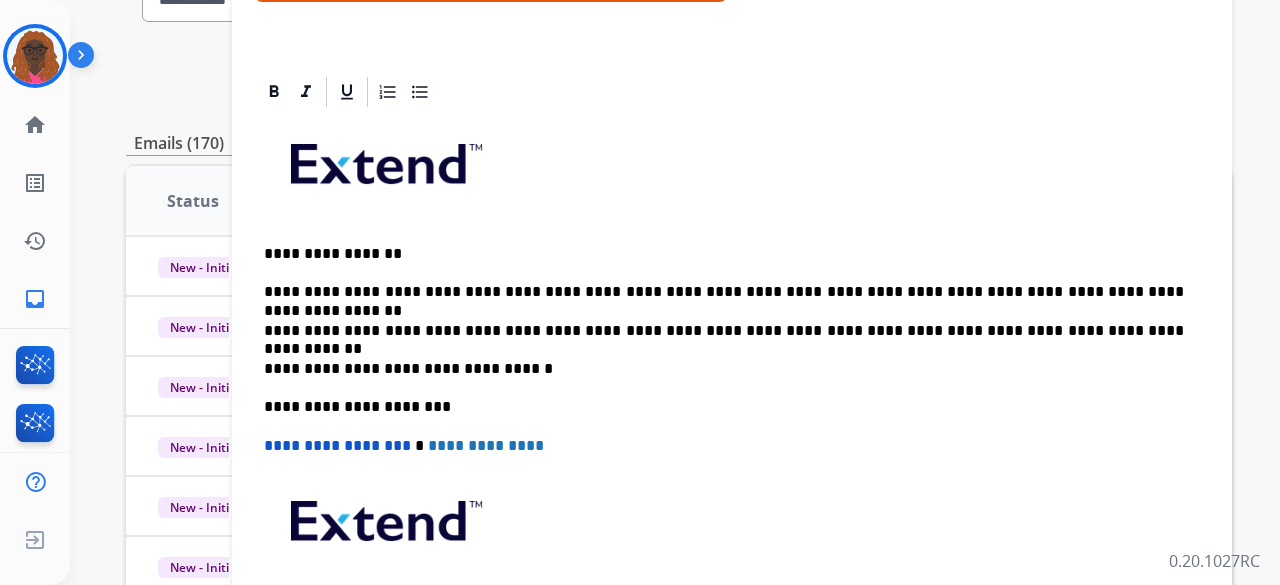 click on "**********" at bounding box center [724, 331] 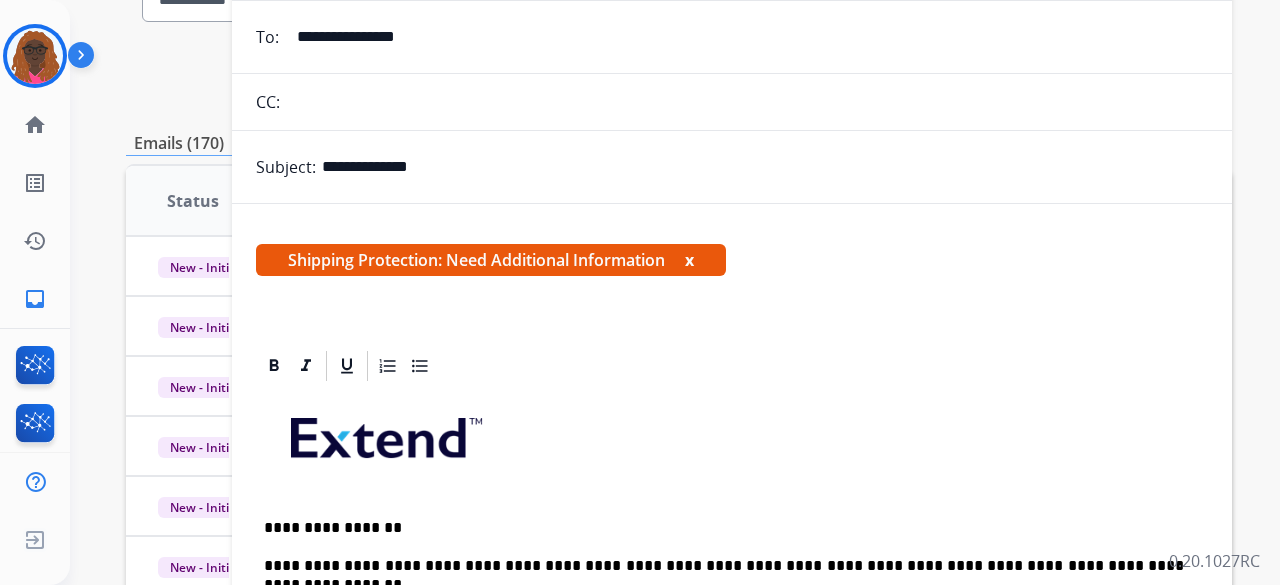 scroll, scrollTop: 0, scrollLeft: 0, axis: both 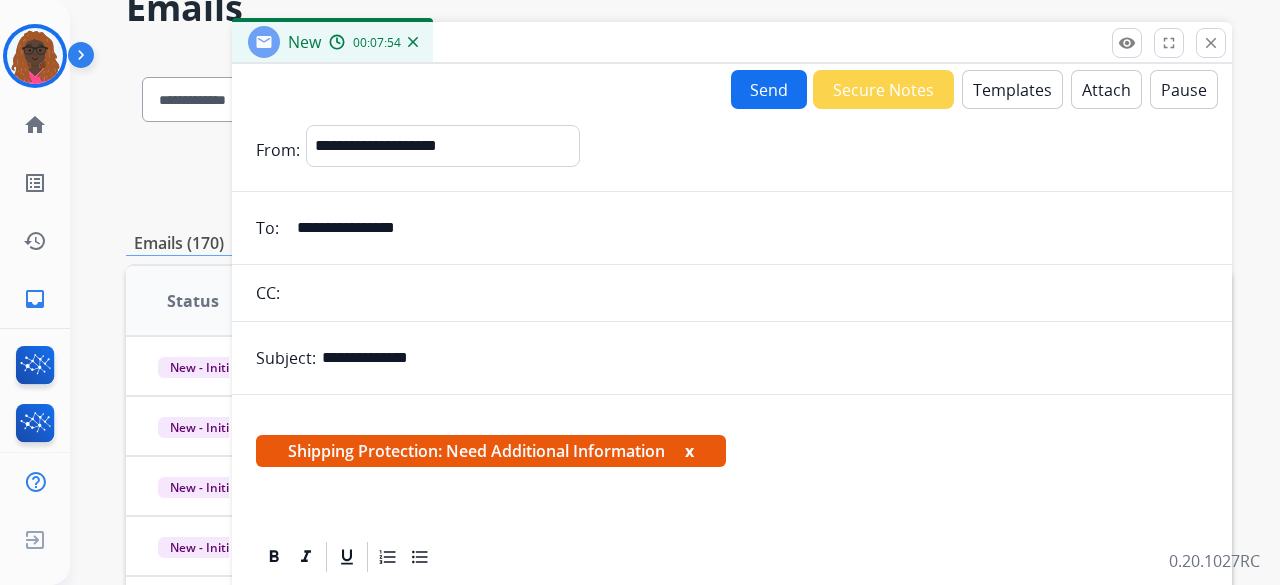 click on "Send" at bounding box center [769, 89] 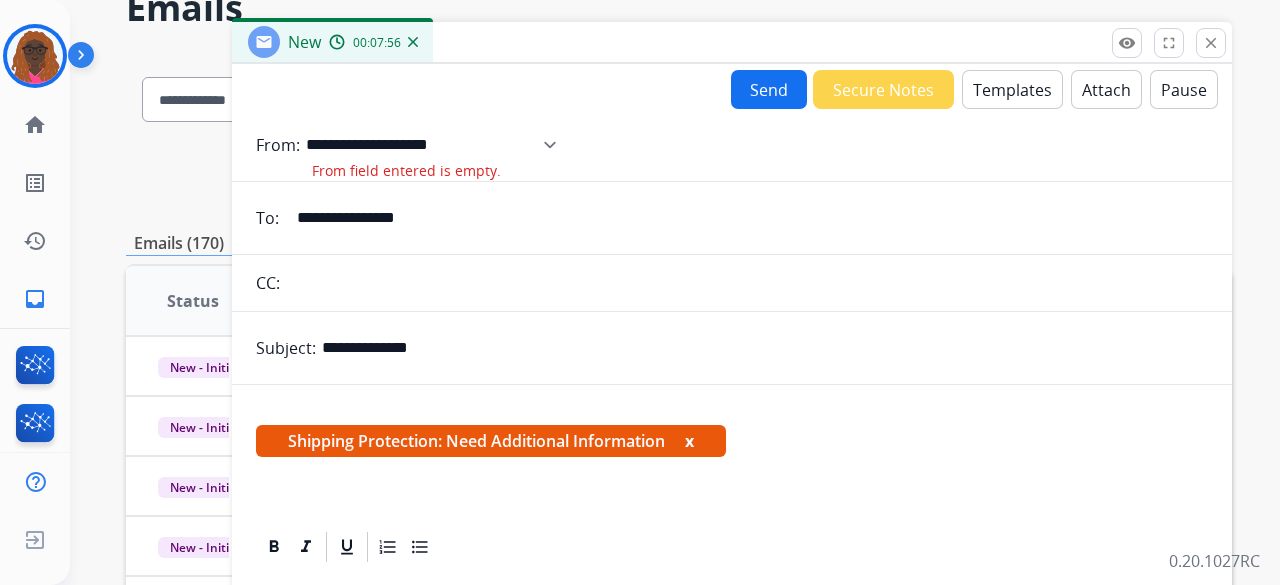 click on "**********" at bounding box center [438, 145] 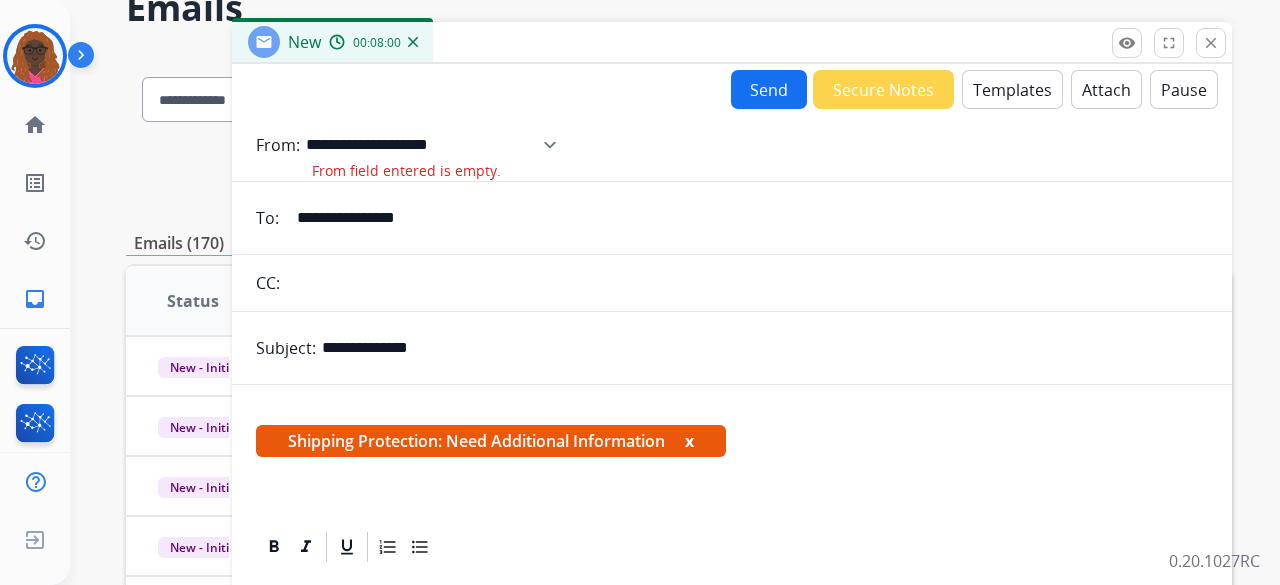 select on "**********" 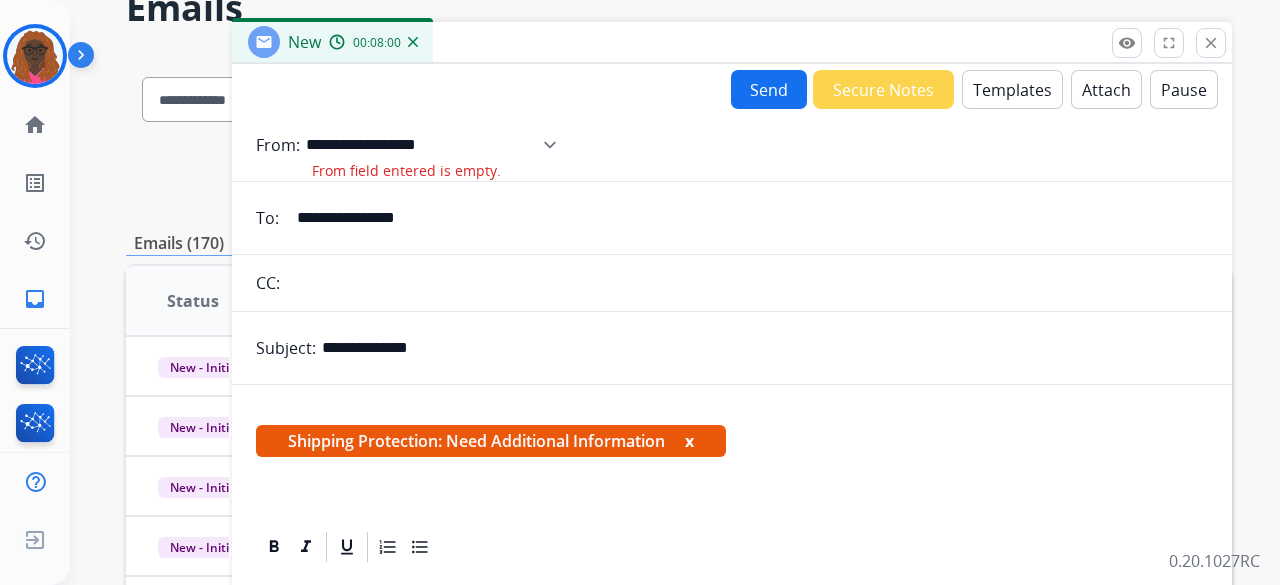 click on "**********" at bounding box center [438, 145] 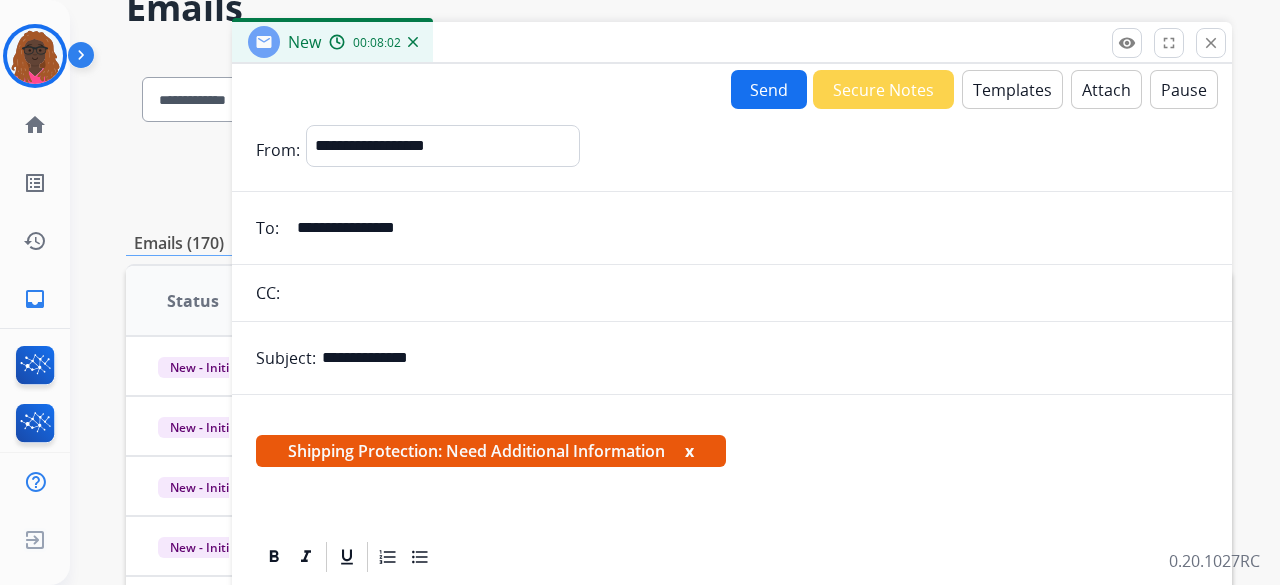 click on "Send" at bounding box center [769, 89] 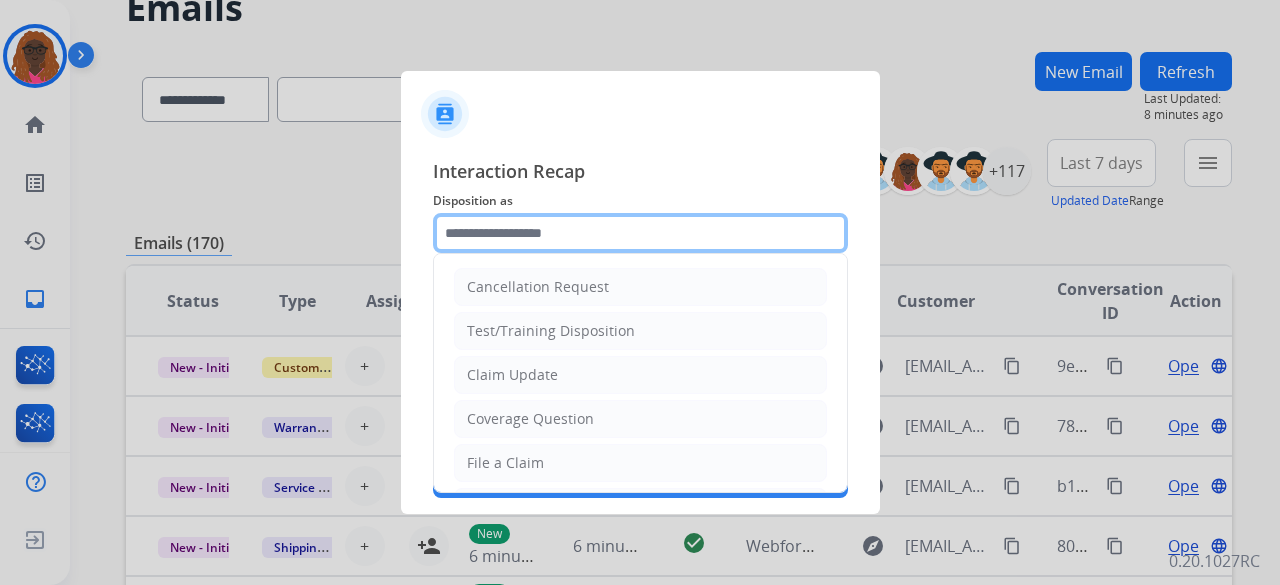 click 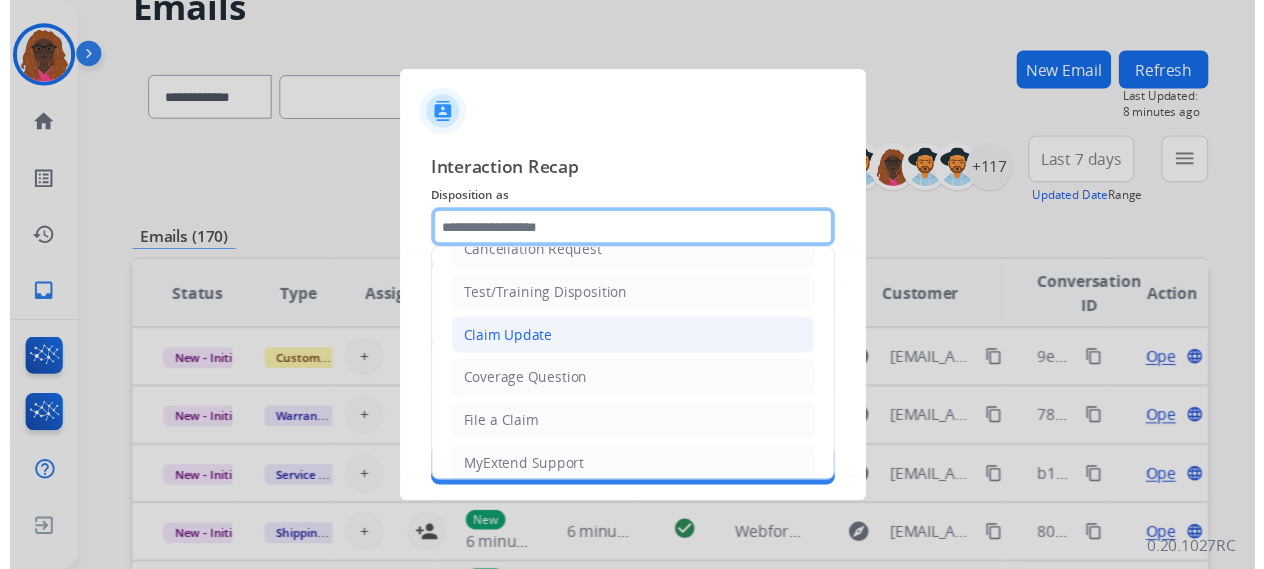 scroll, scrollTop: 0, scrollLeft: 0, axis: both 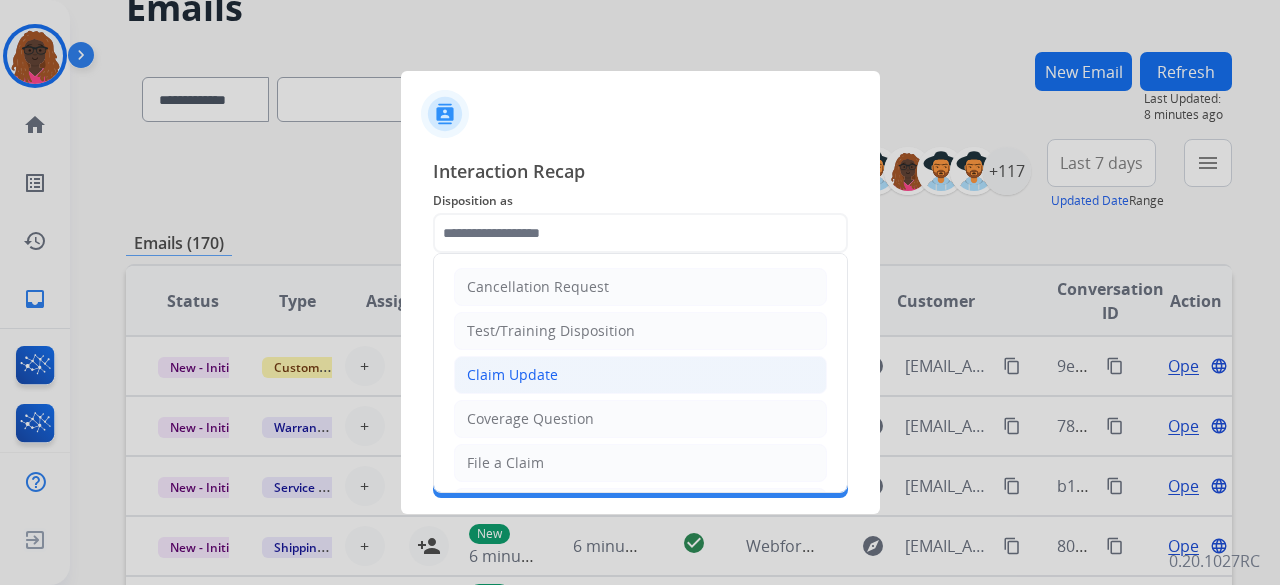 click on "Claim Update" 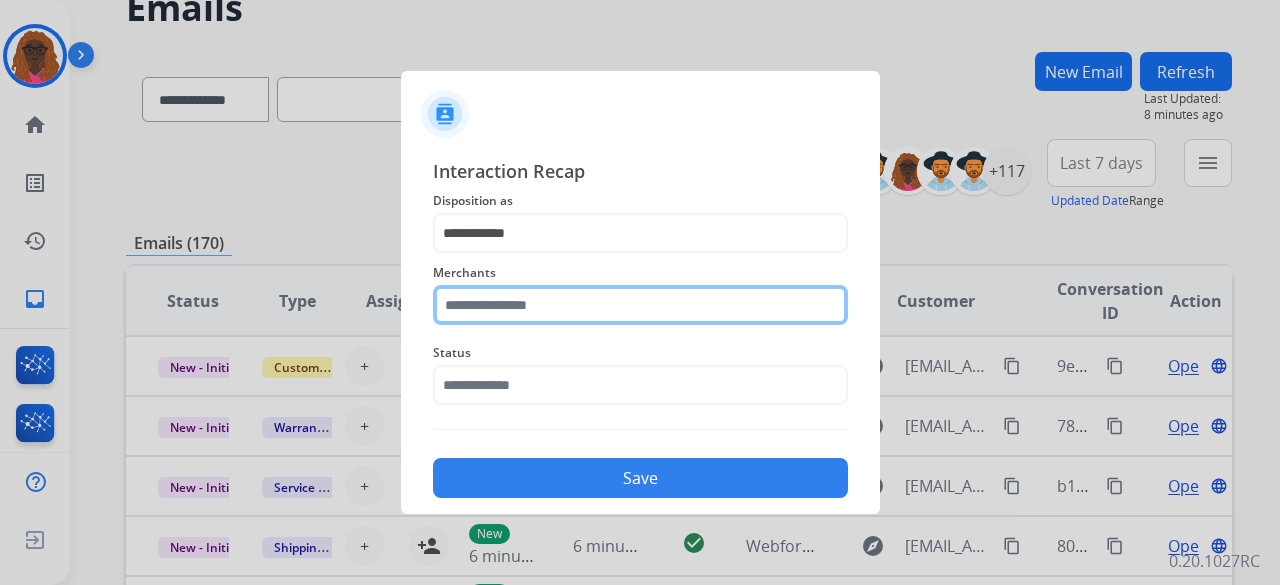 click 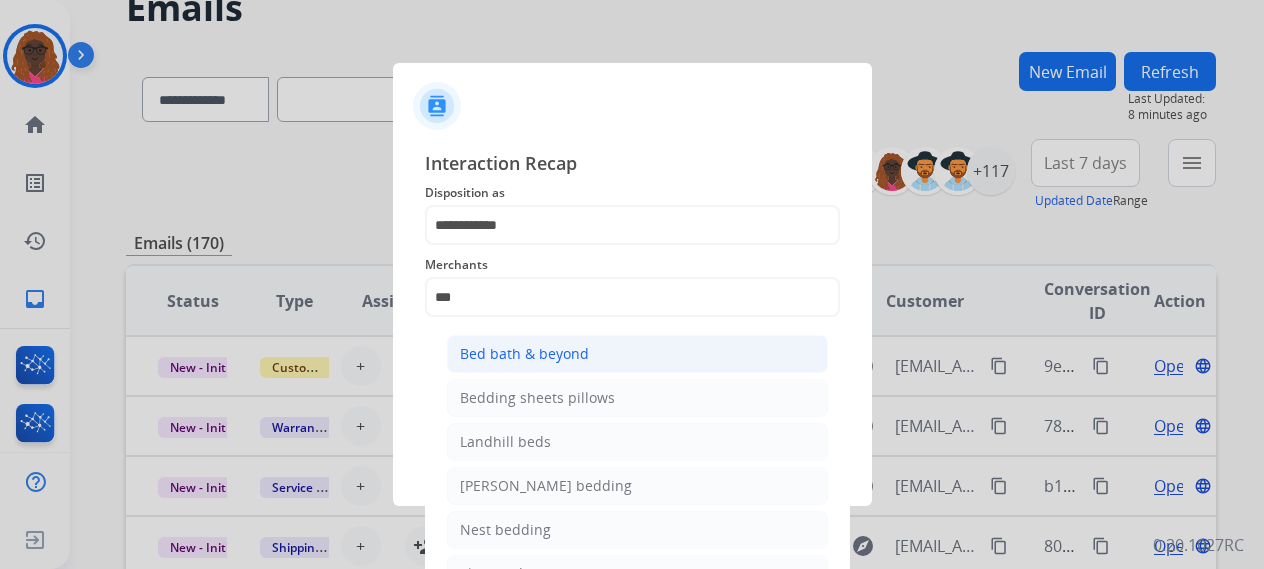 click on "Bed bath & beyond" 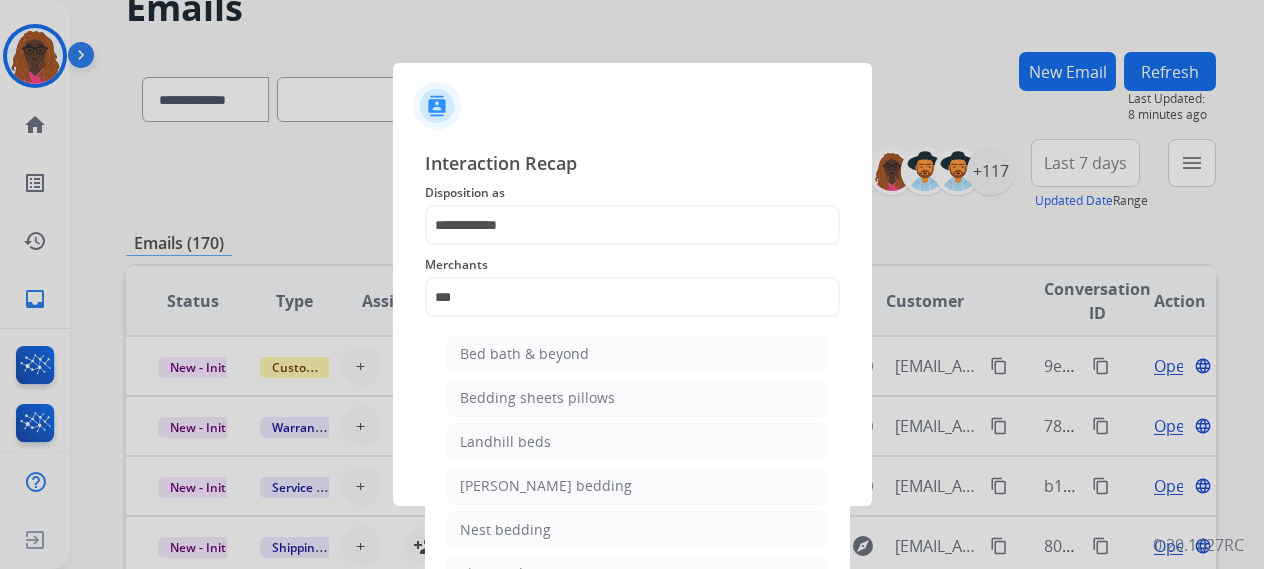 type on "**********" 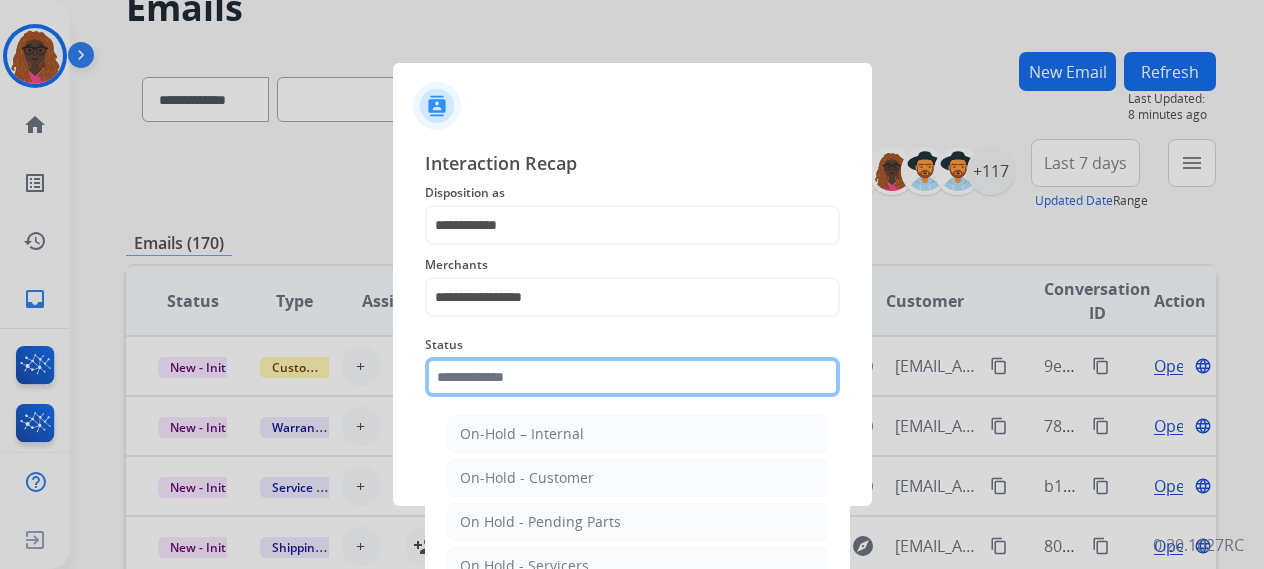 click 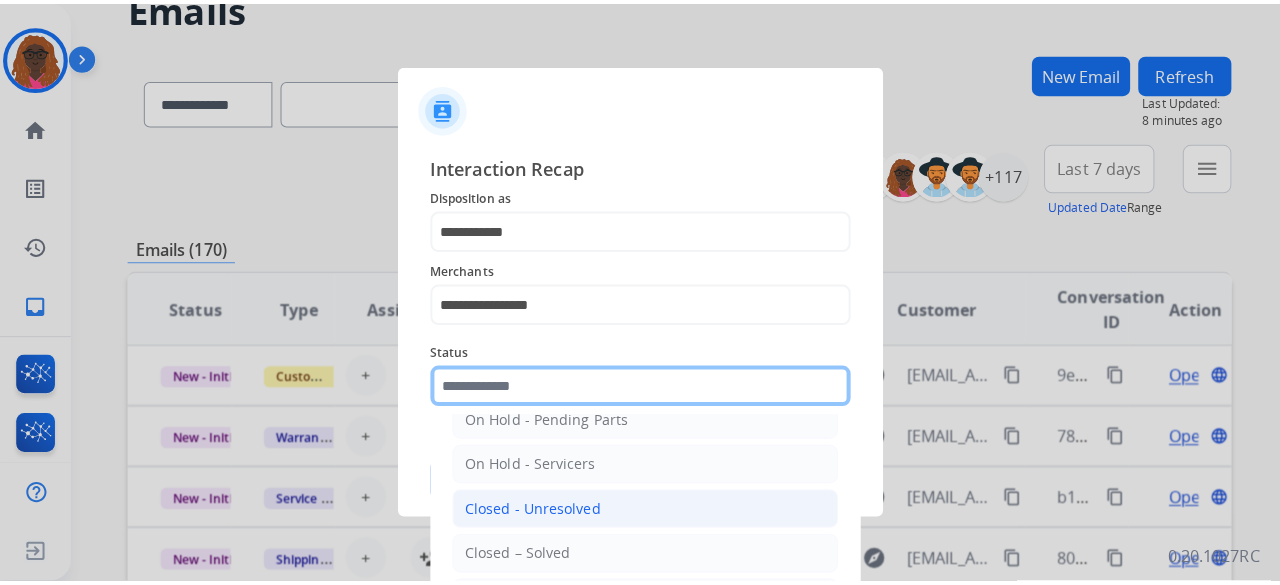 scroll, scrollTop: 114, scrollLeft: 0, axis: vertical 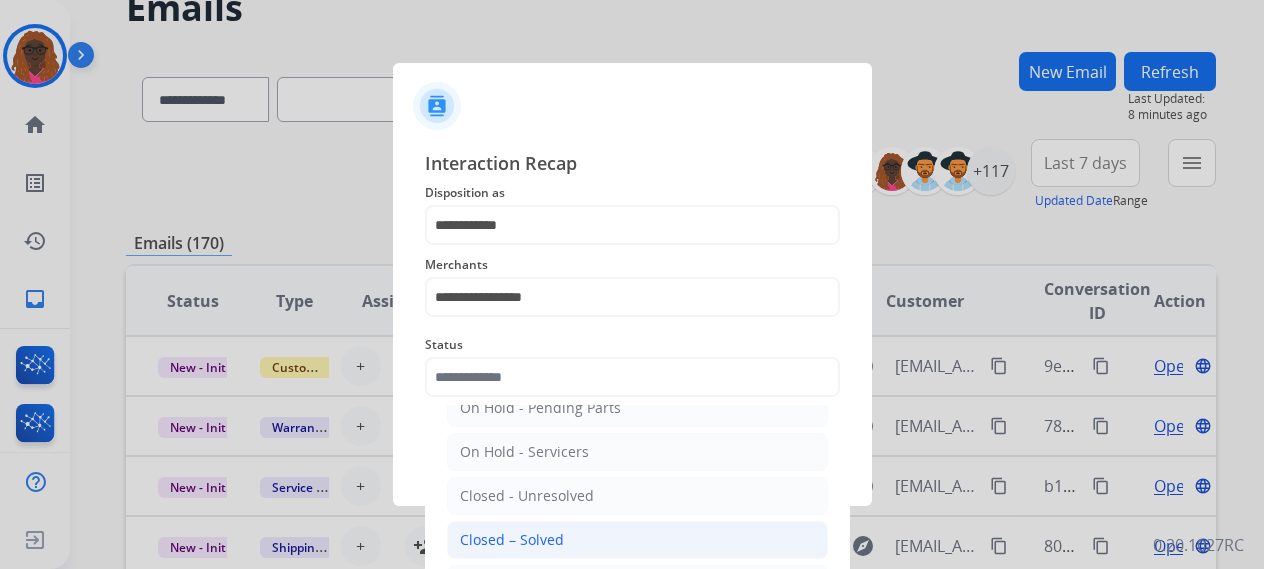 click on "Closed – Solved" 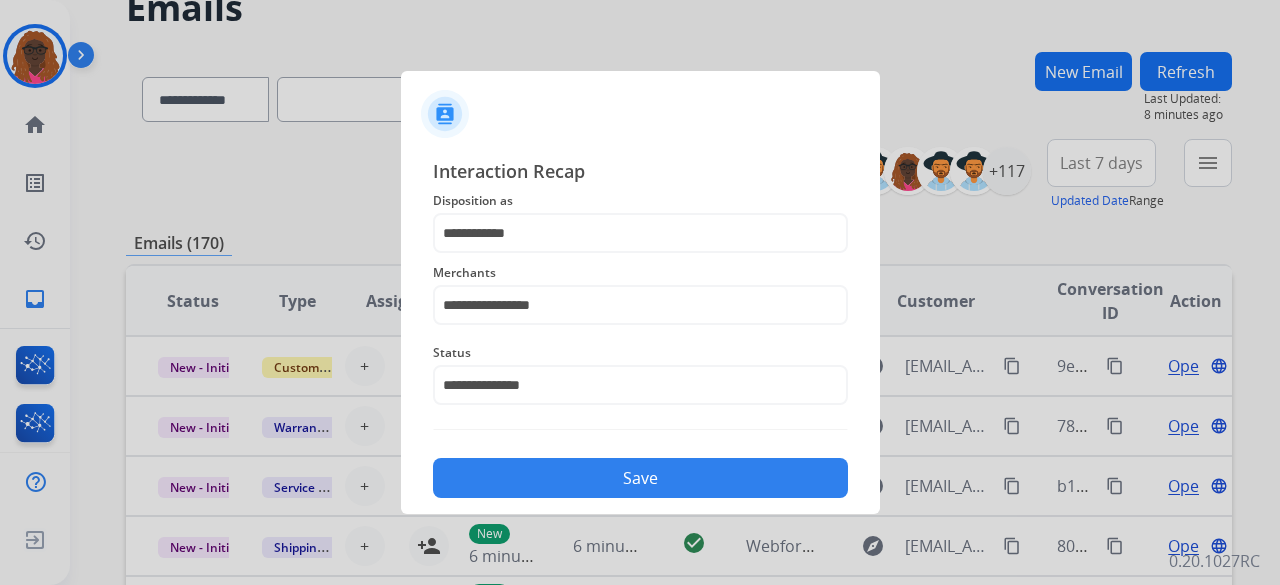 click on "Save" 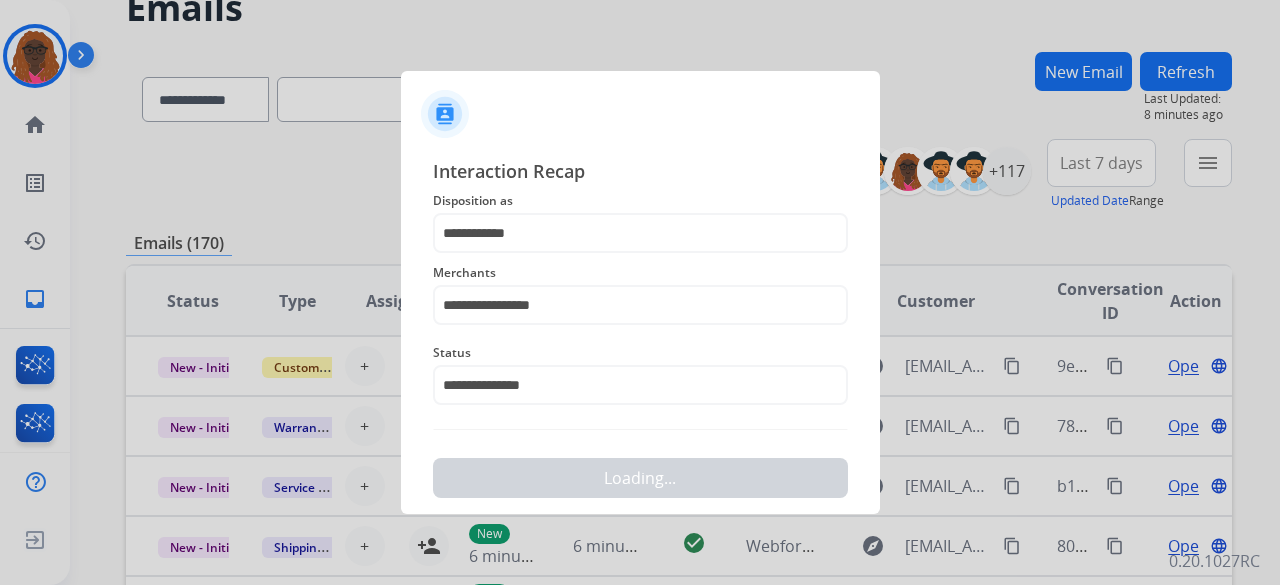 scroll, scrollTop: 0, scrollLeft: 0, axis: both 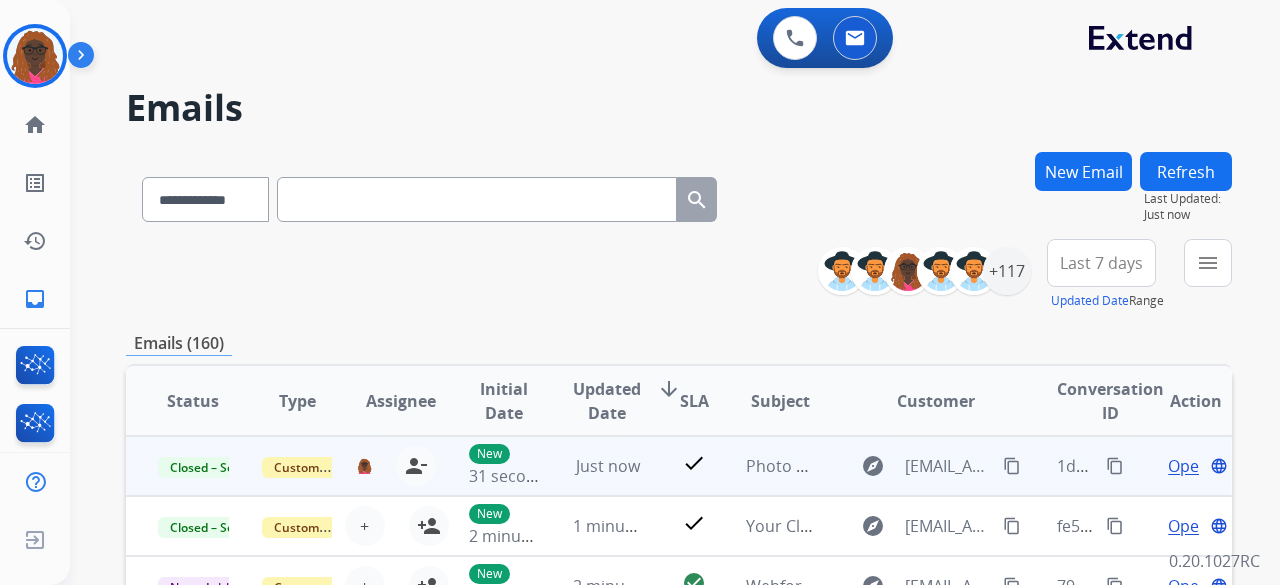 click on "content_copy" at bounding box center (1115, 466) 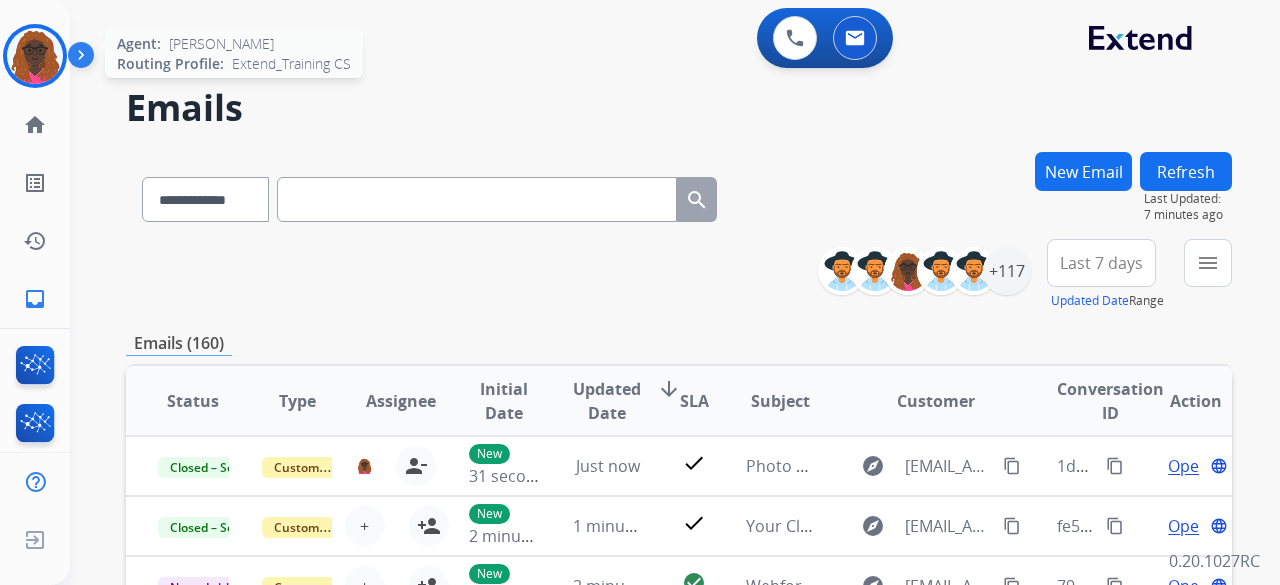 click at bounding box center (35, 56) 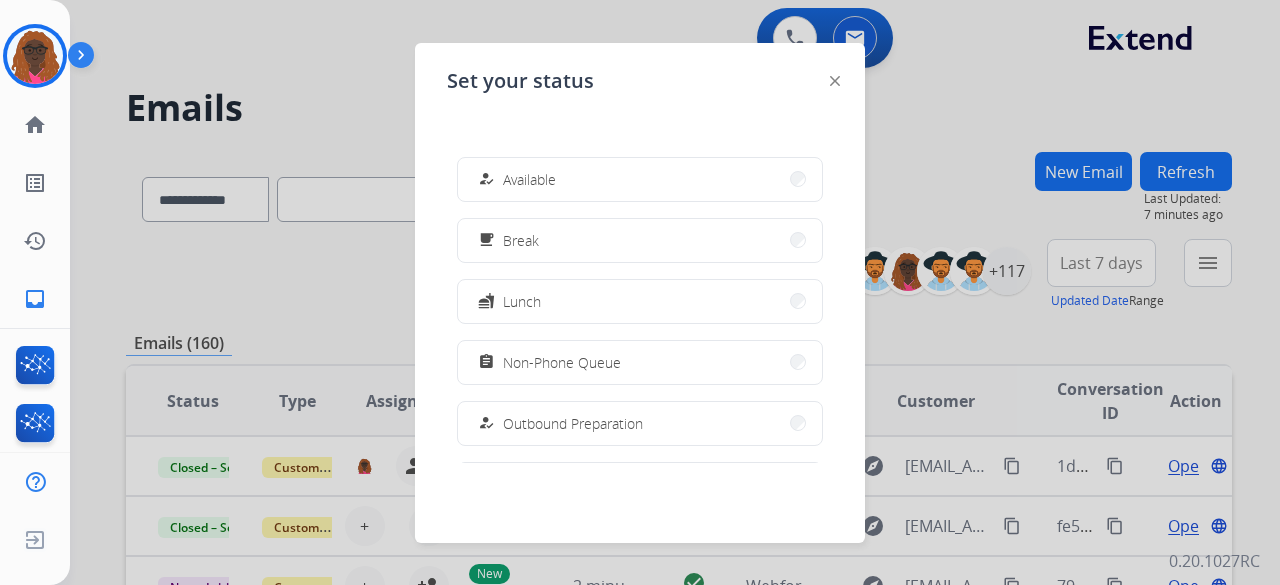 scroll, scrollTop: 0, scrollLeft: 0, axis: both 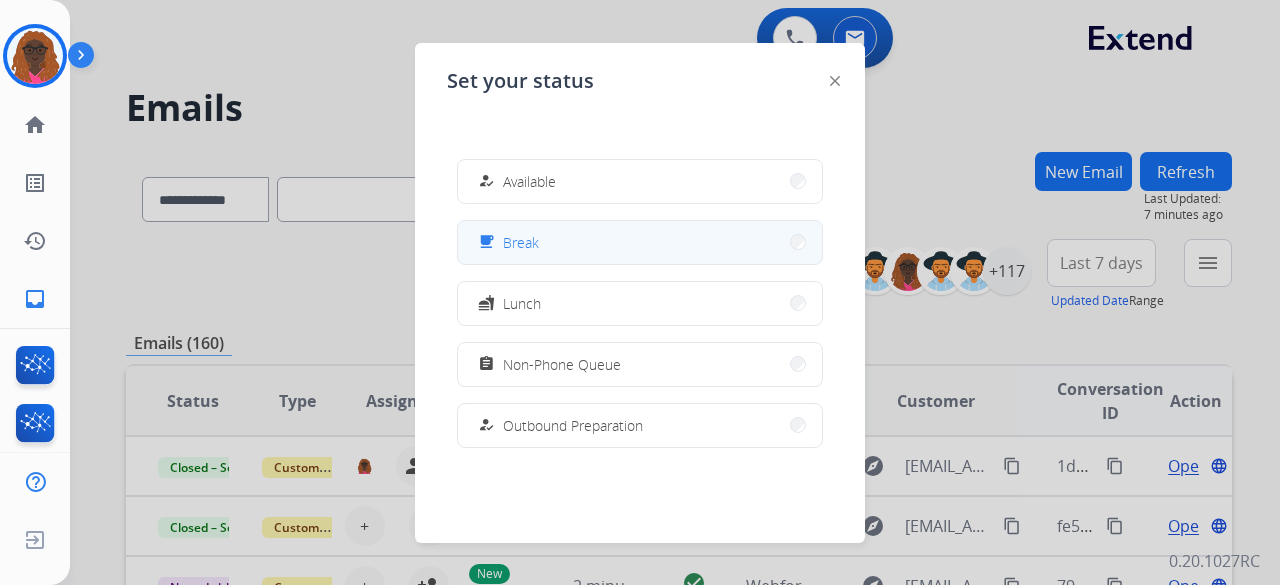 click on "free_breakfast Break" at bounding box center [640, 242] 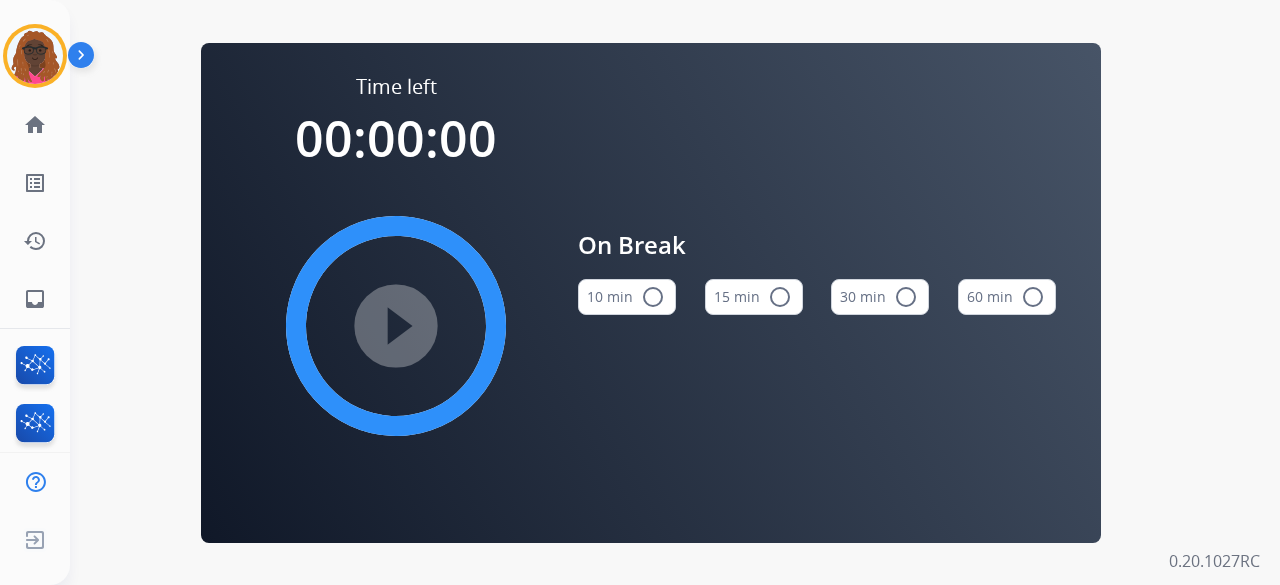 click on "radio_button_unchecked" at bounding box center (780, 297) 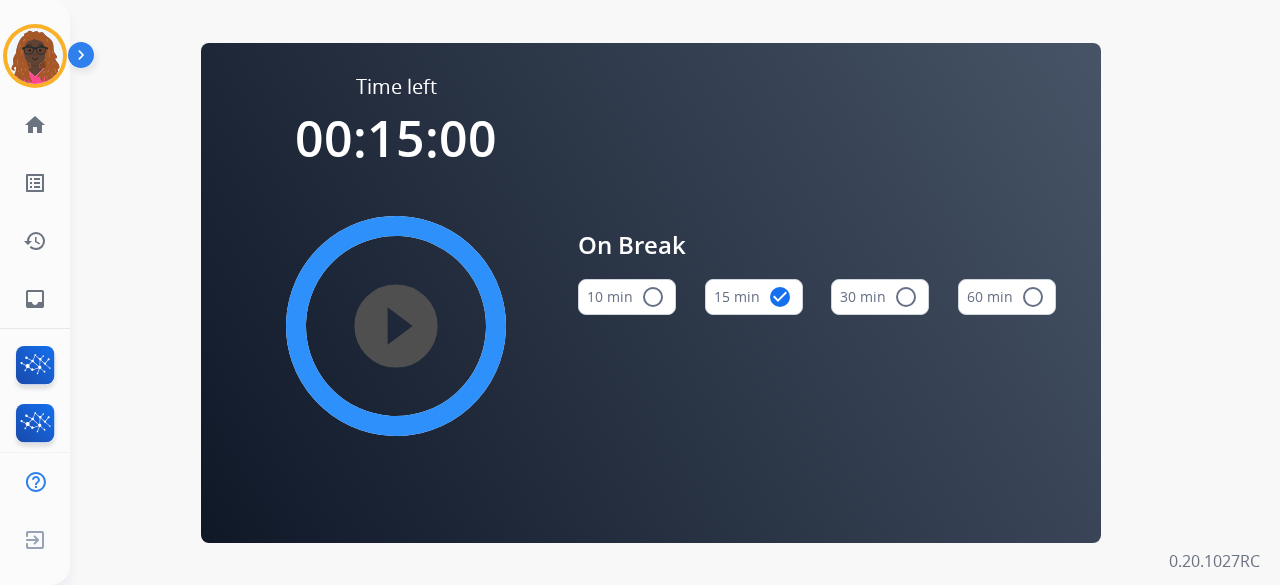 click on "play_circle_filled" at bounding box center [396, 326] 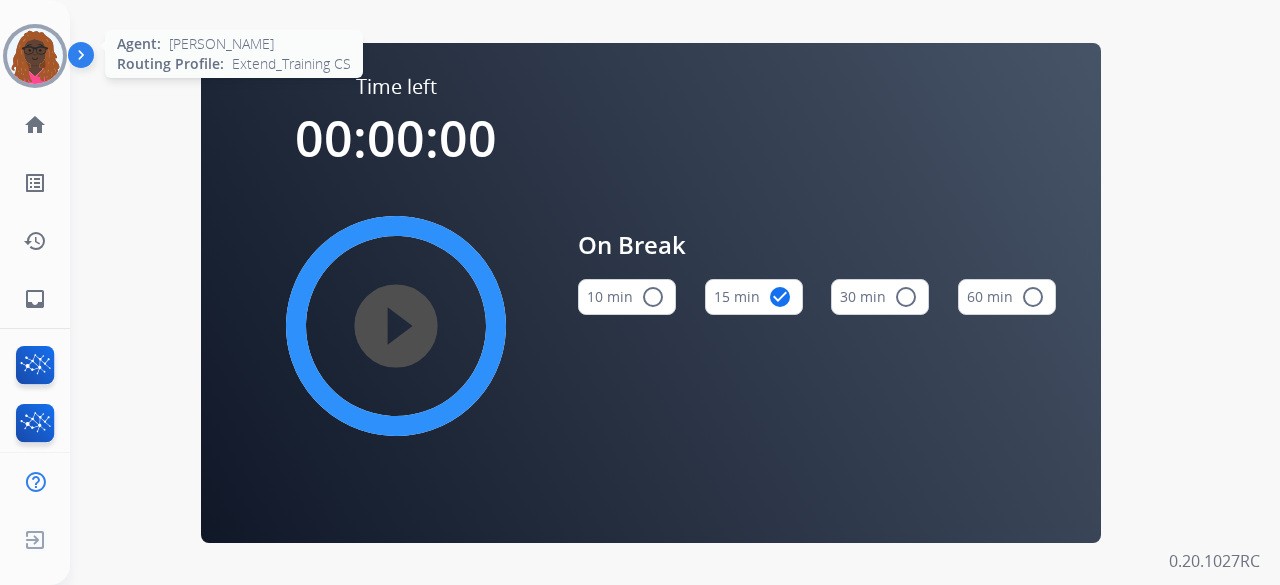 click at bounding box center [35, 56] 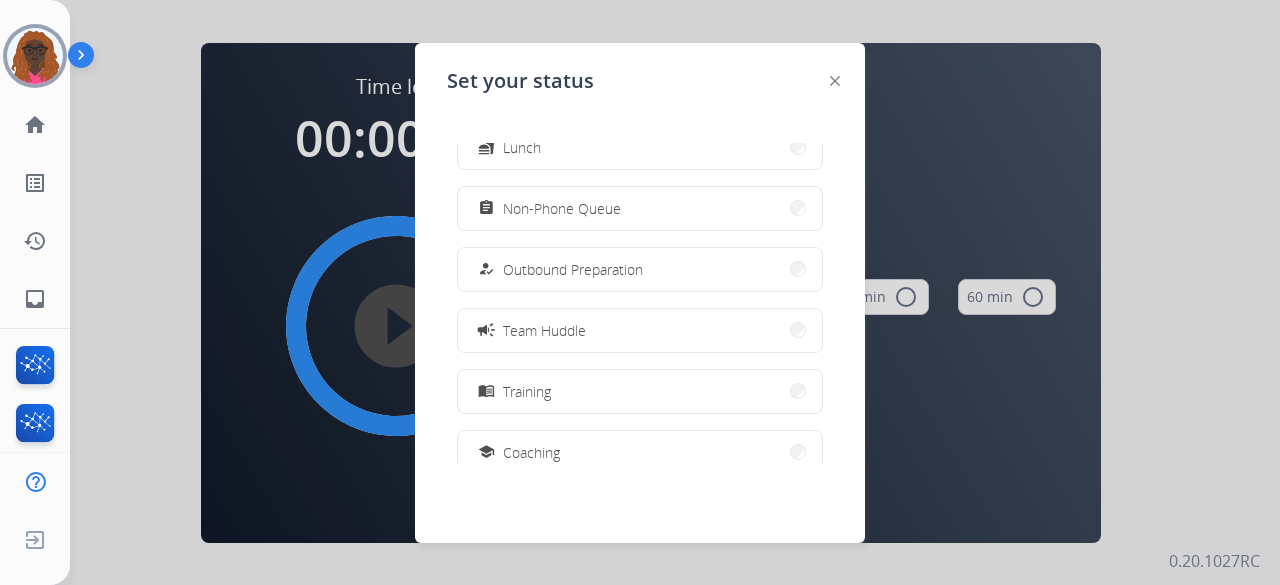 scroll, scrollTop: 300, scrollLeft: 0, axis: vertical 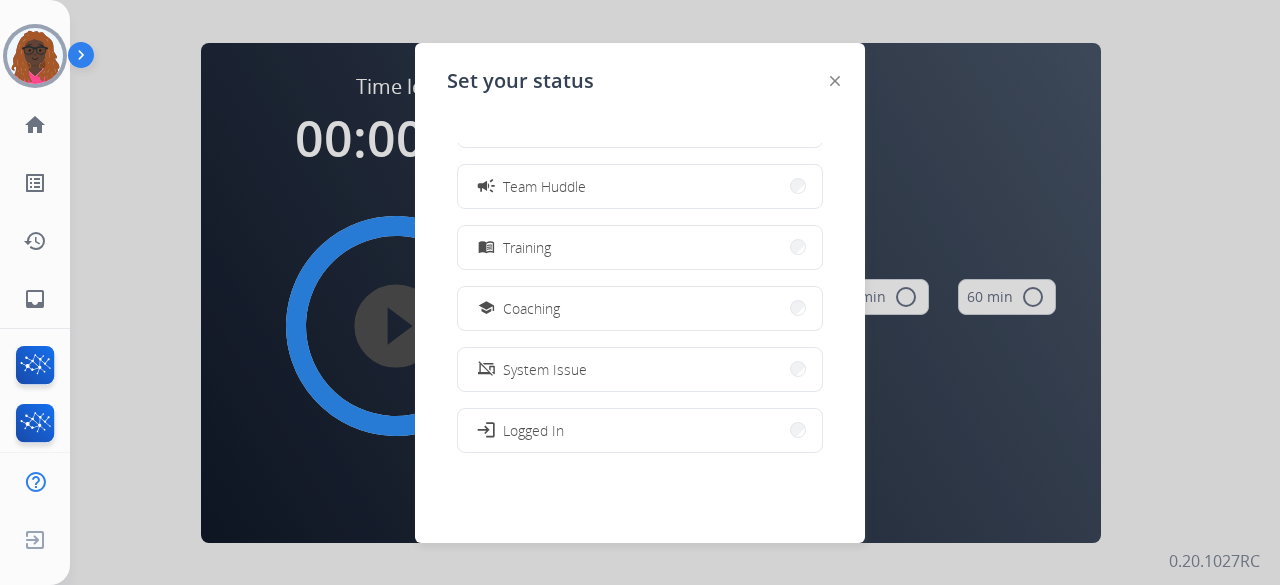 click on "menu_book Training" at bounding box center [640, 247] 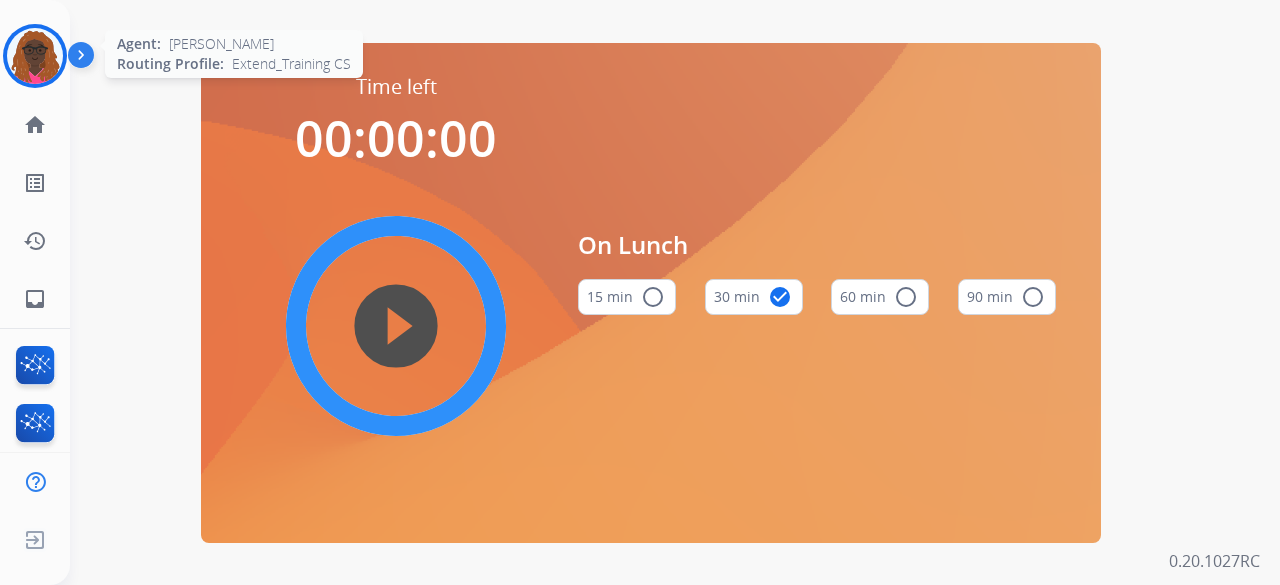 click at bounding box center (35, 56) 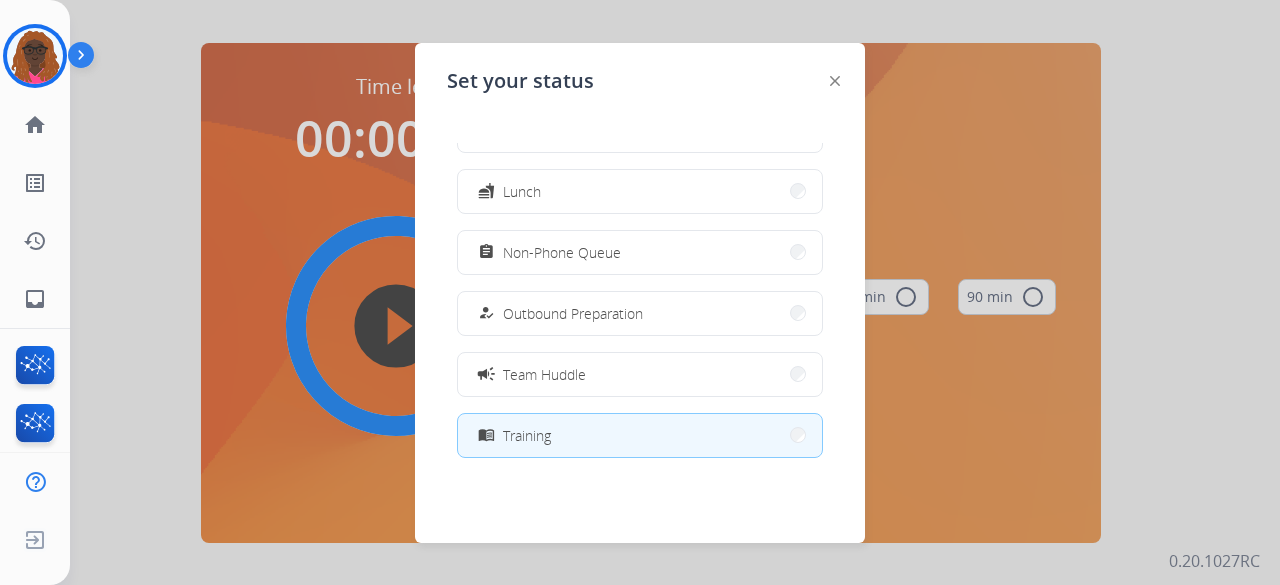 scroll, scrollTop: 200, scrollLeft: 0, axis: vertical 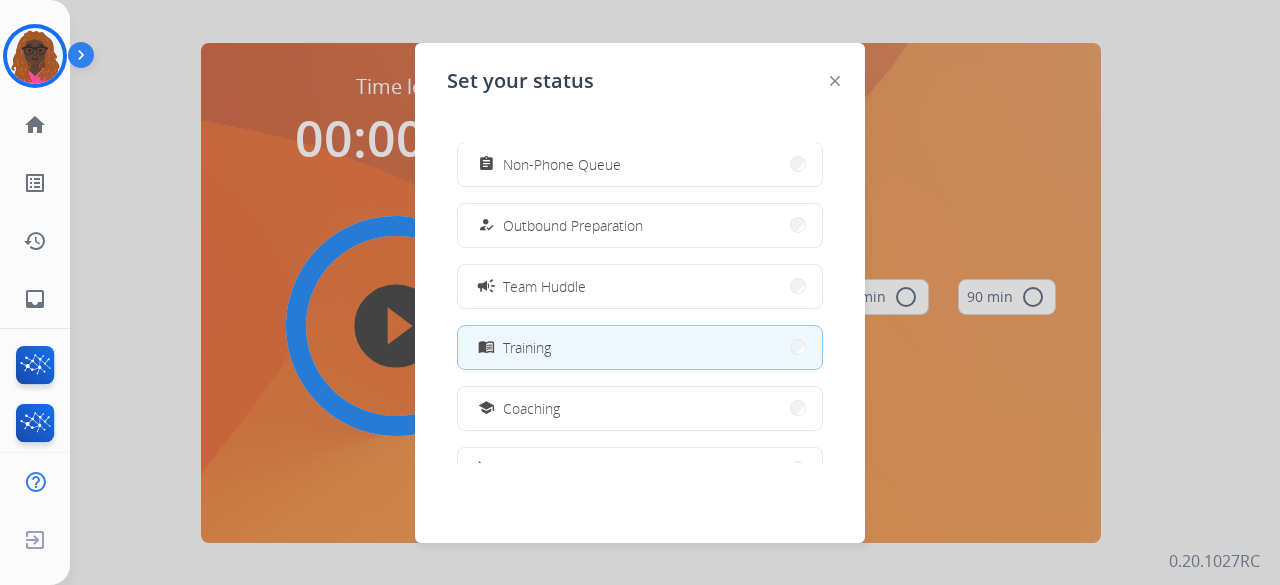 click on "menu_book Training" at bounding box center (640, 347) 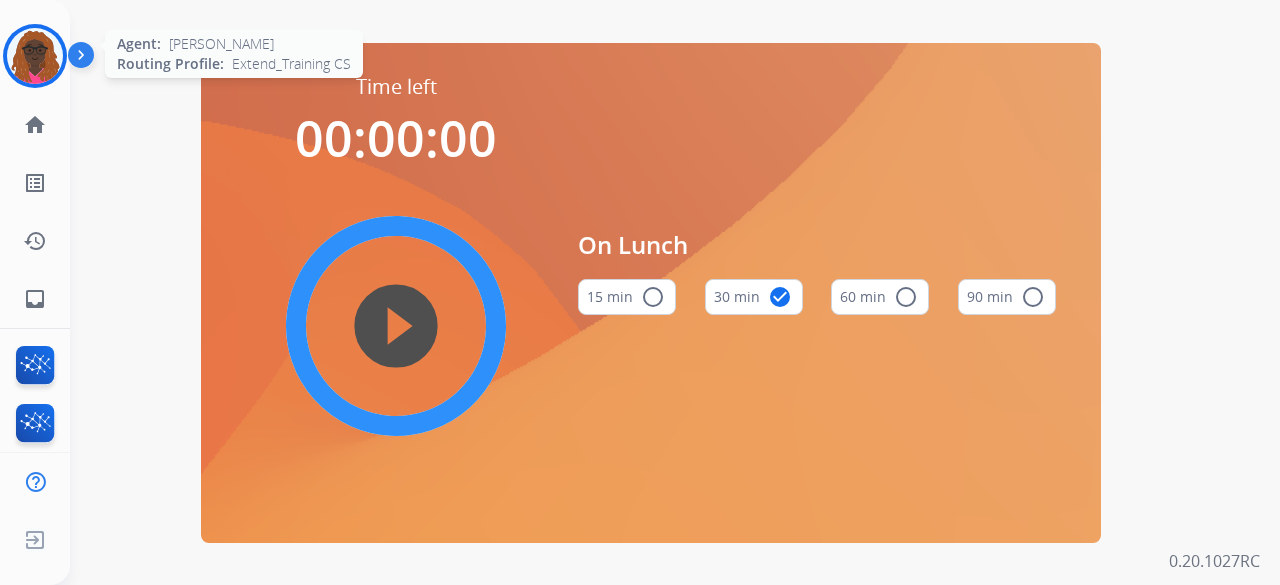 click at bounding box center [35, 56] 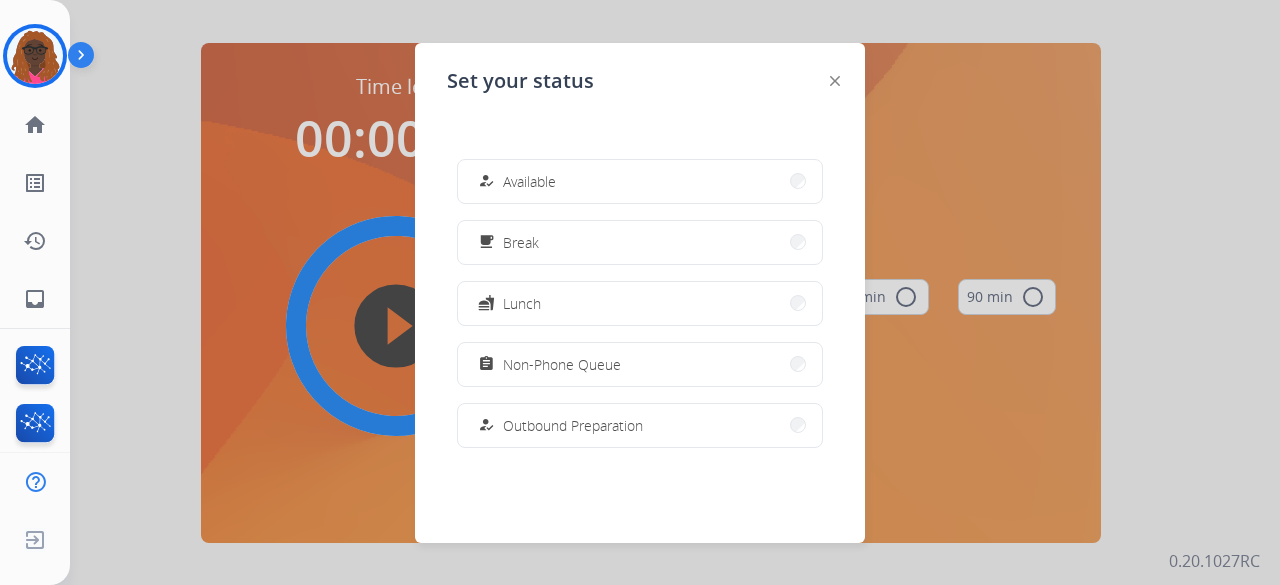 click on "Lunch" at bounding box center [522, 303] 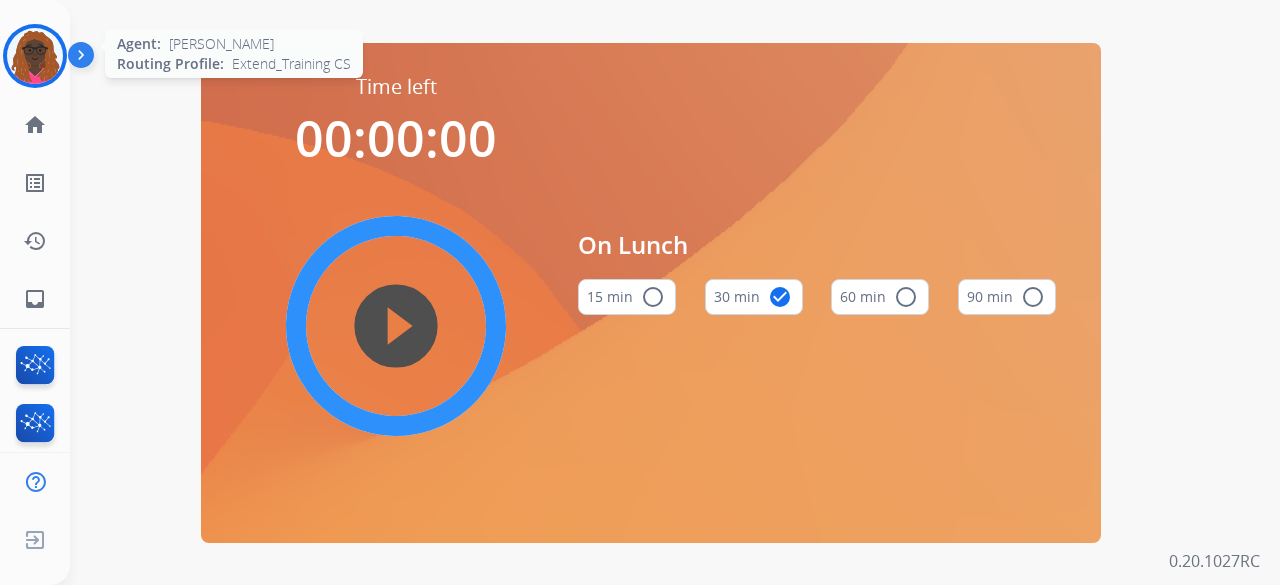 click at bounding box center [35, 56] 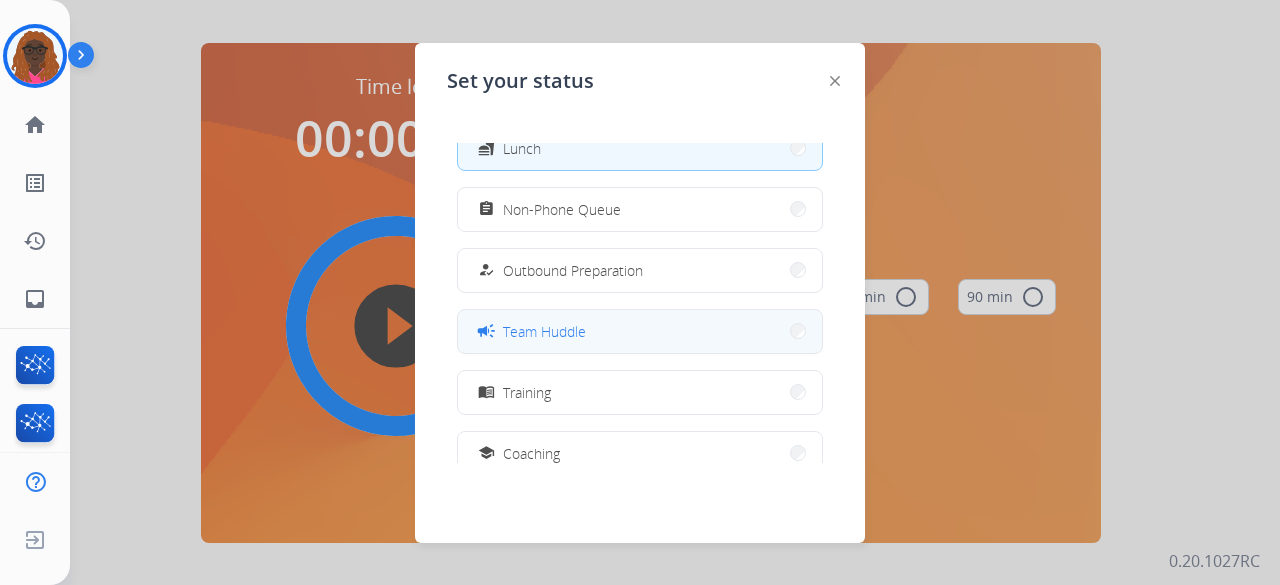 scroll, scrollTop: 200, scrollLeft: 0, axis: vertical 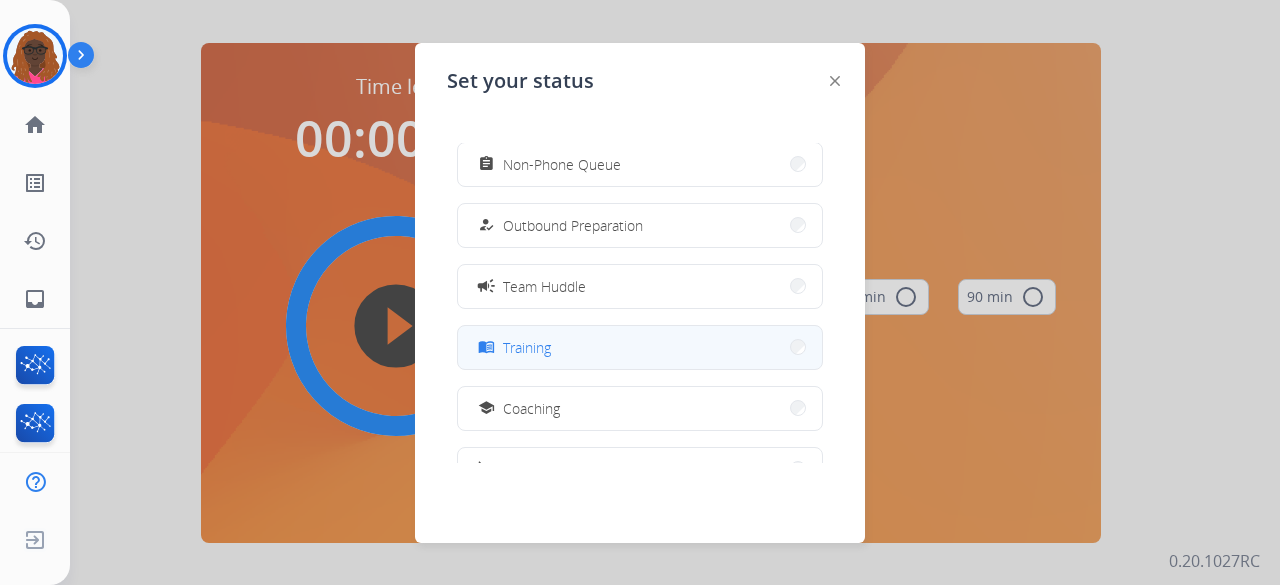 click on "Training" at bounding box center (527, 347) 